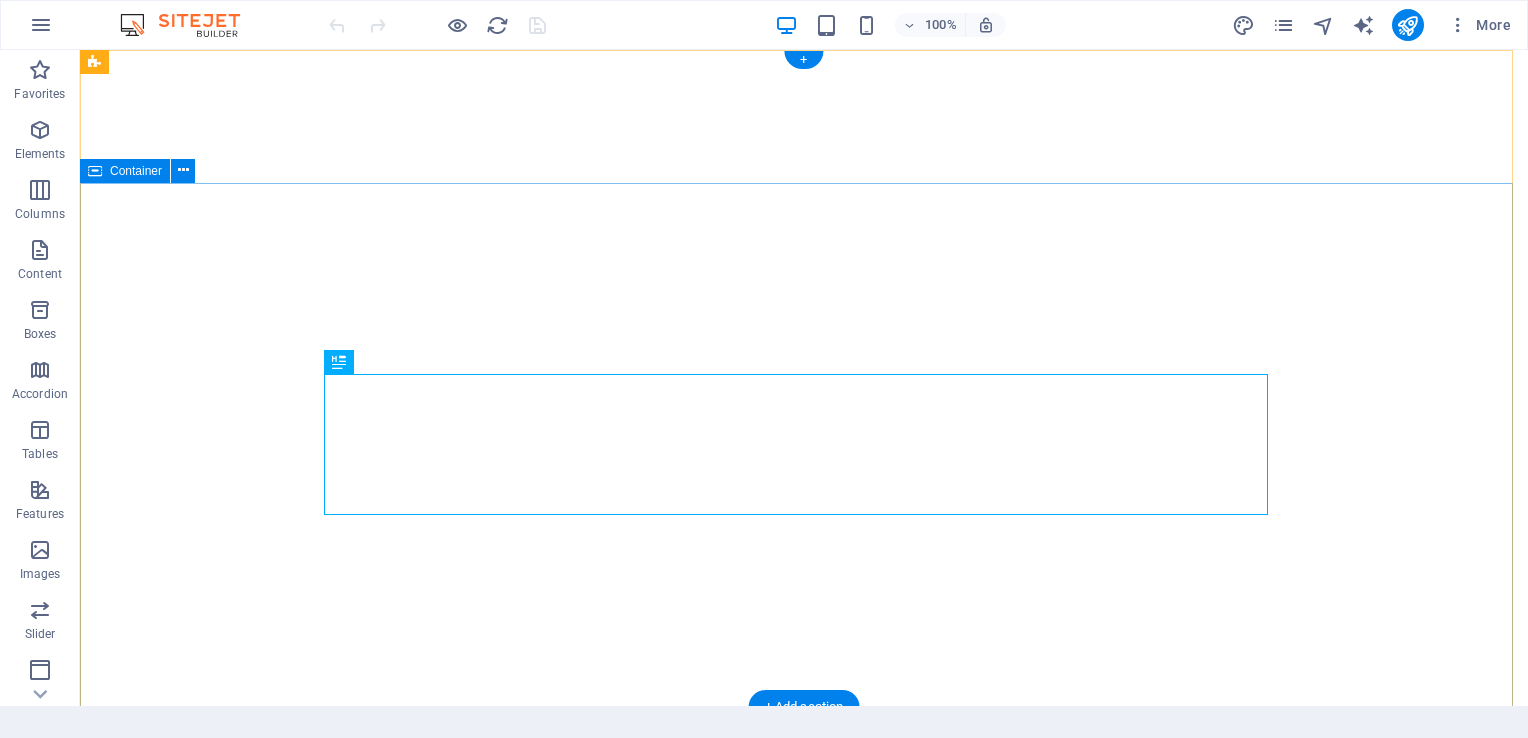 scroll, scrollTop: 0, scrollLeft: 0, axis: both 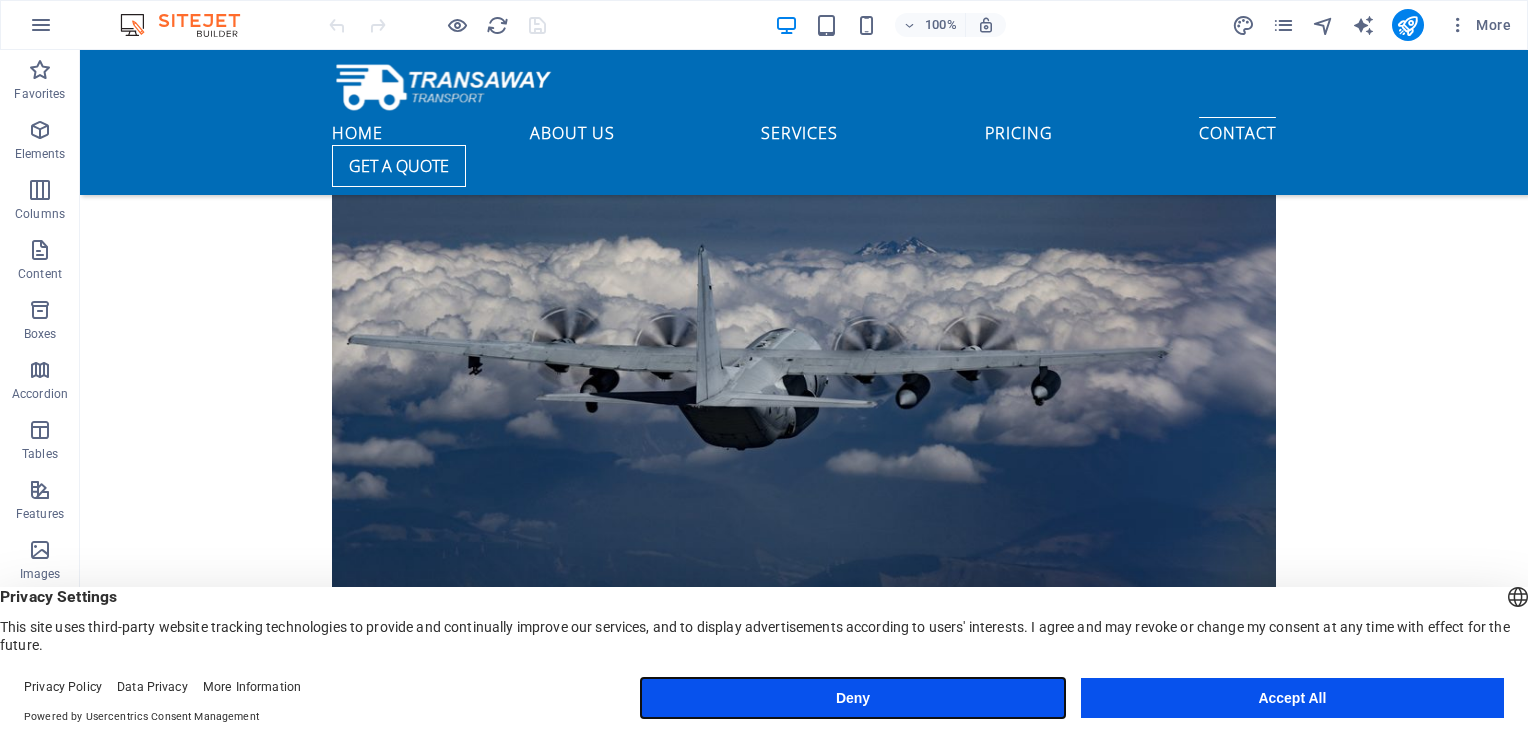 click on "Deny" at bounding box center [852, 698] 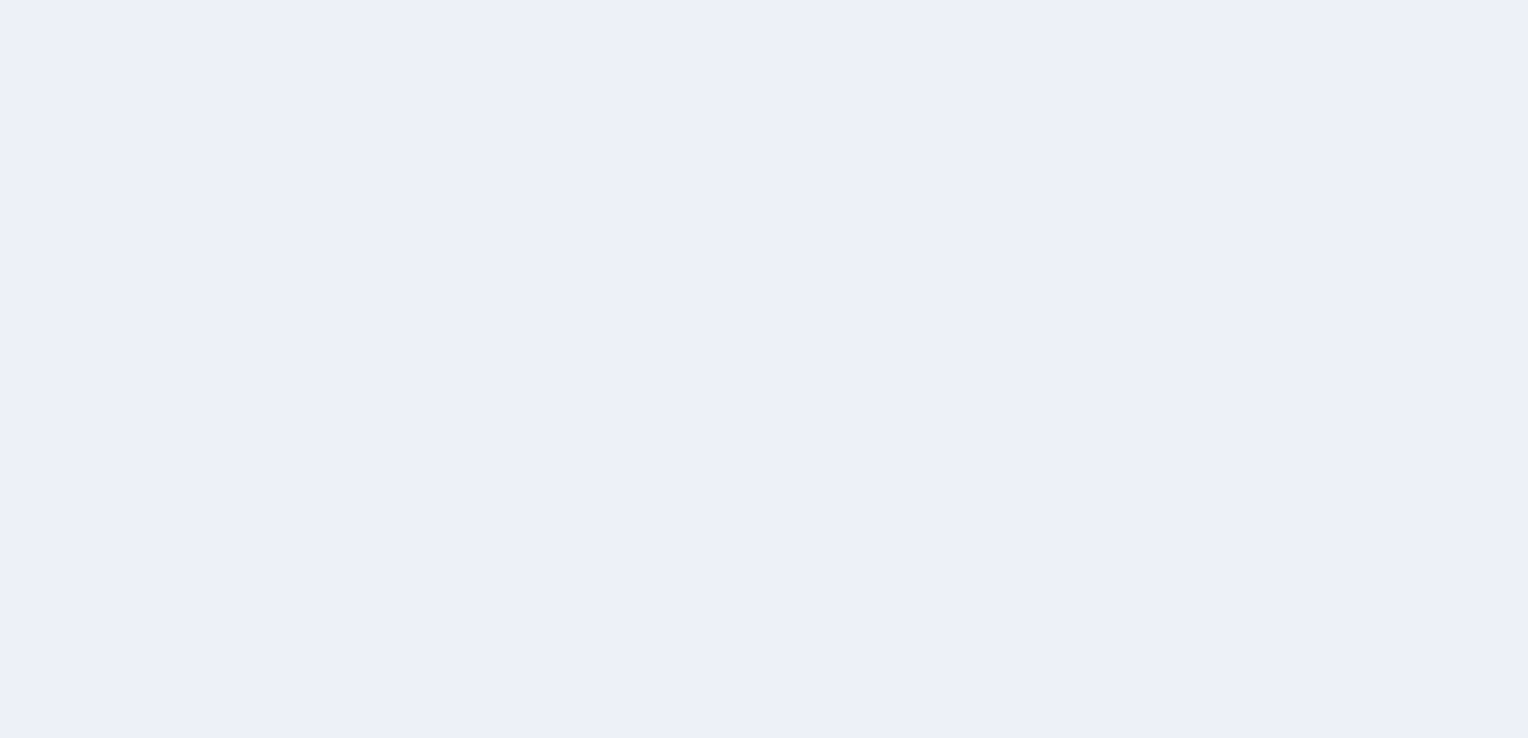 scroll, scrollTop: 0, scrollLeft: 0, axis: both 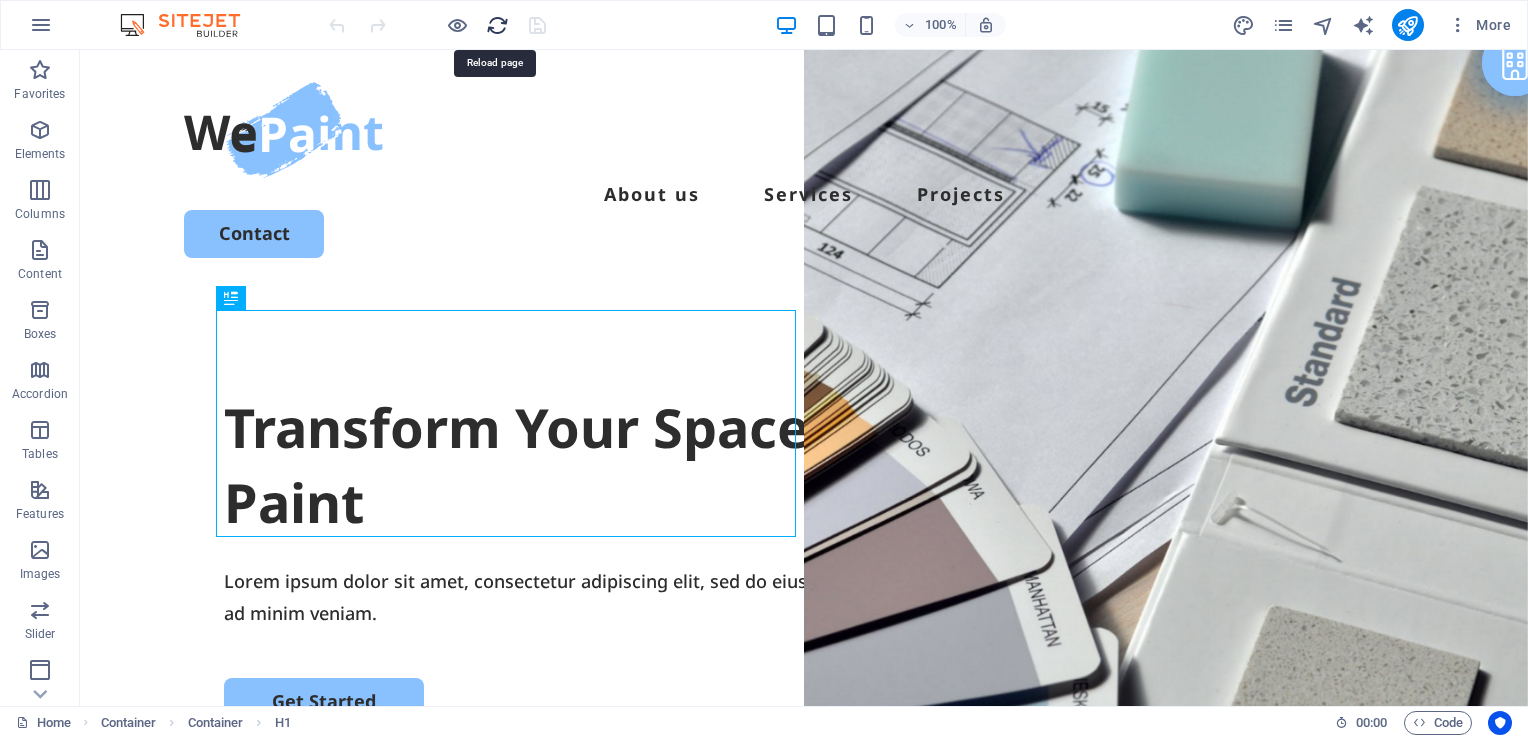 click at bounding box center (497, 25) 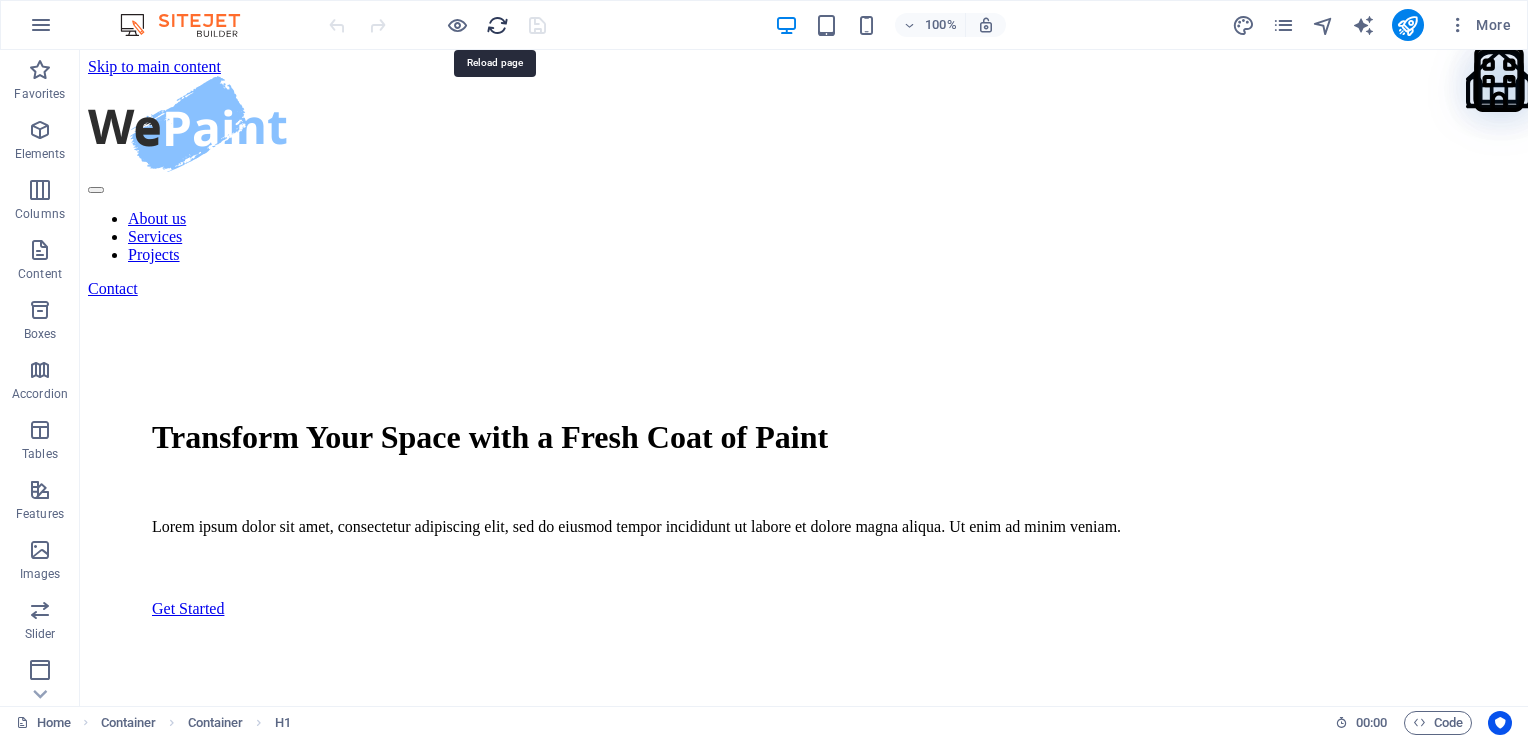 scroll, scrollTop: 0, scrollLeft: 0, axis: both 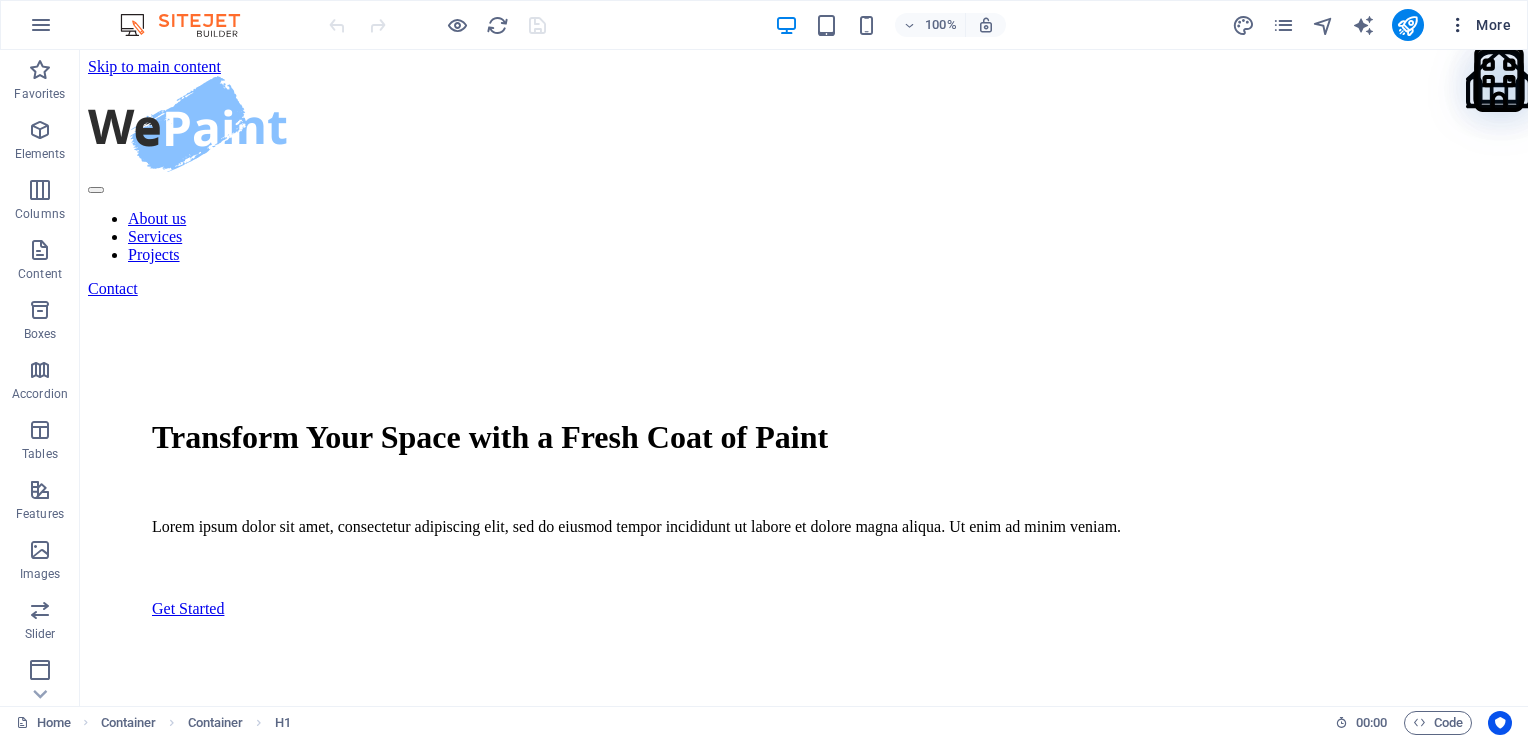 click at bounding box center [1458, 25] 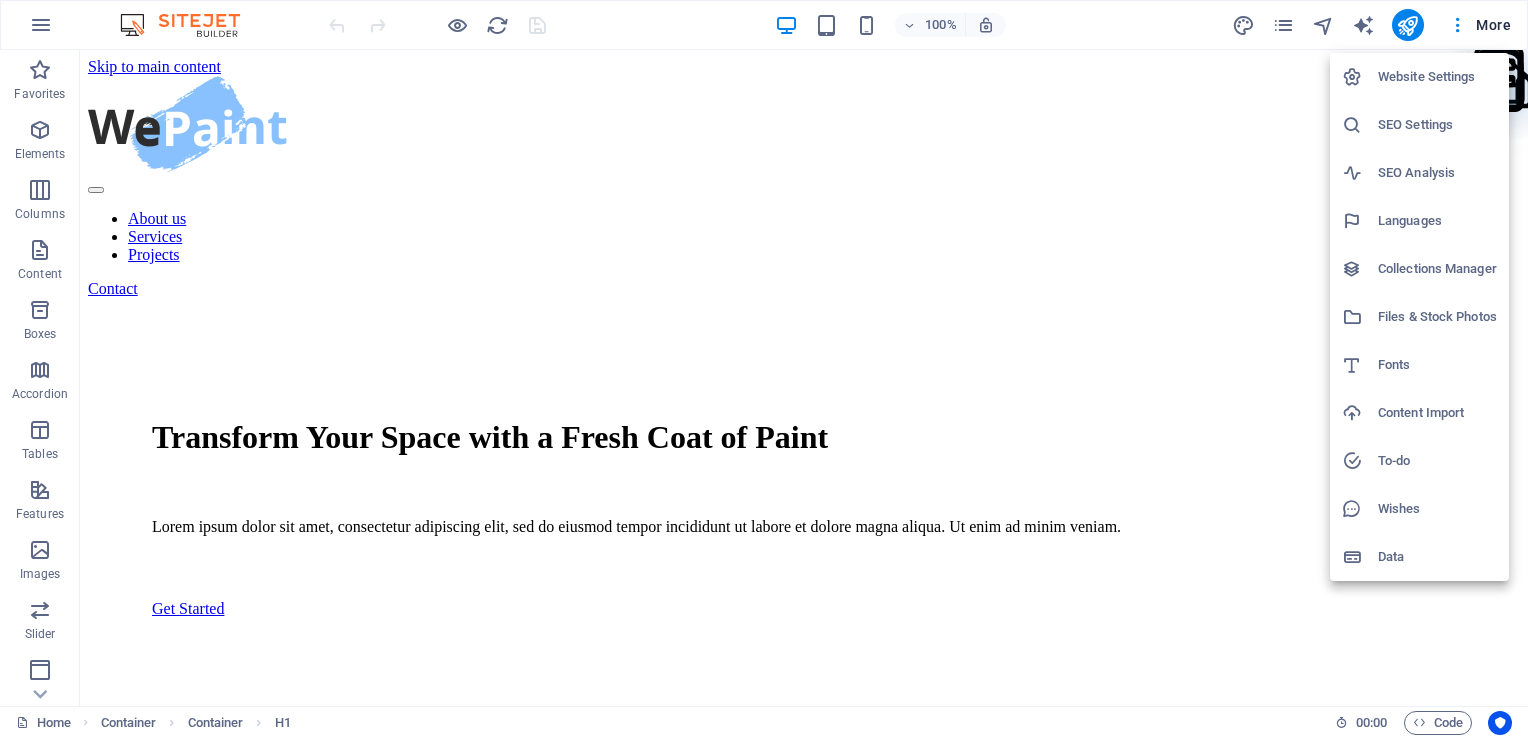 click at bounding box center [764, 369] 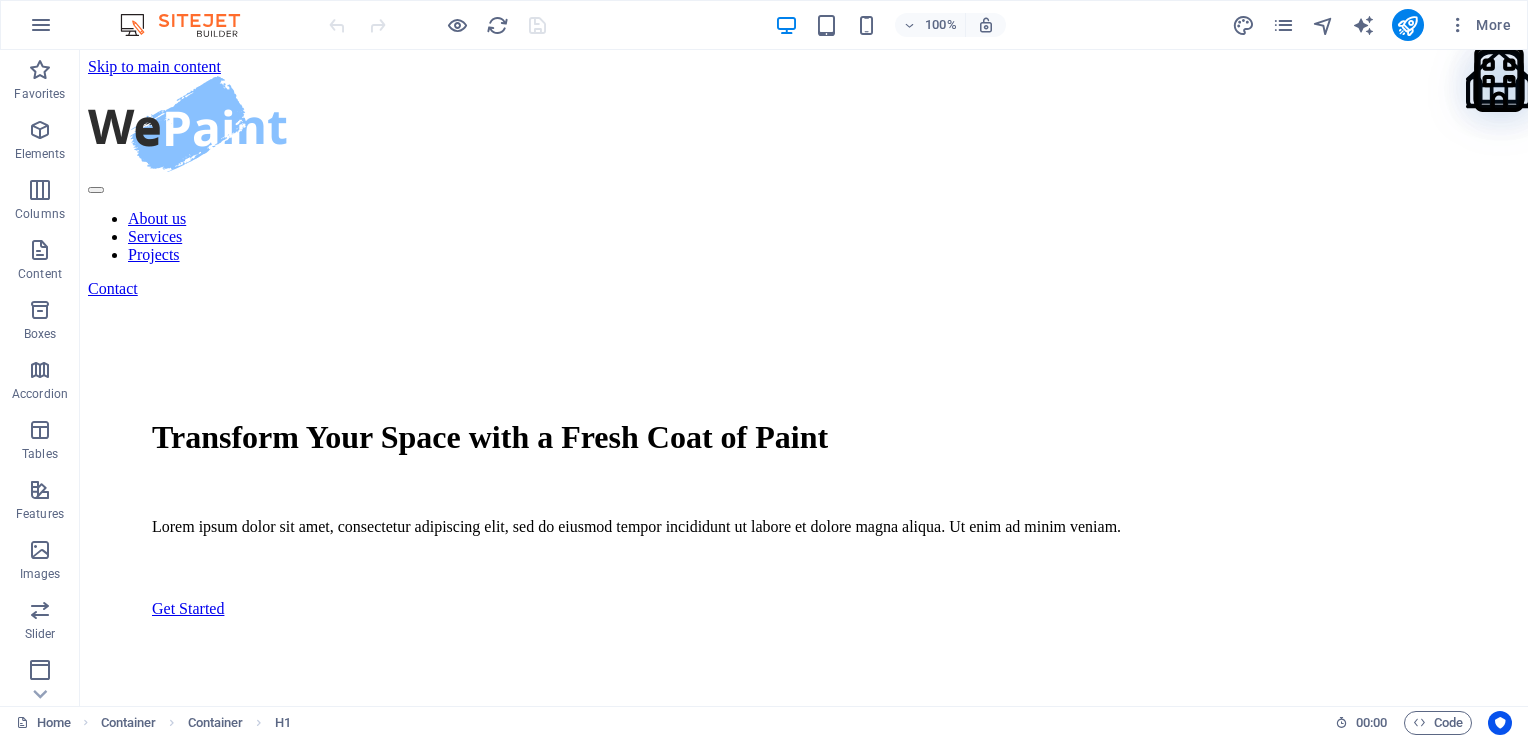 click on "More" at bounding box center [1479, 25] 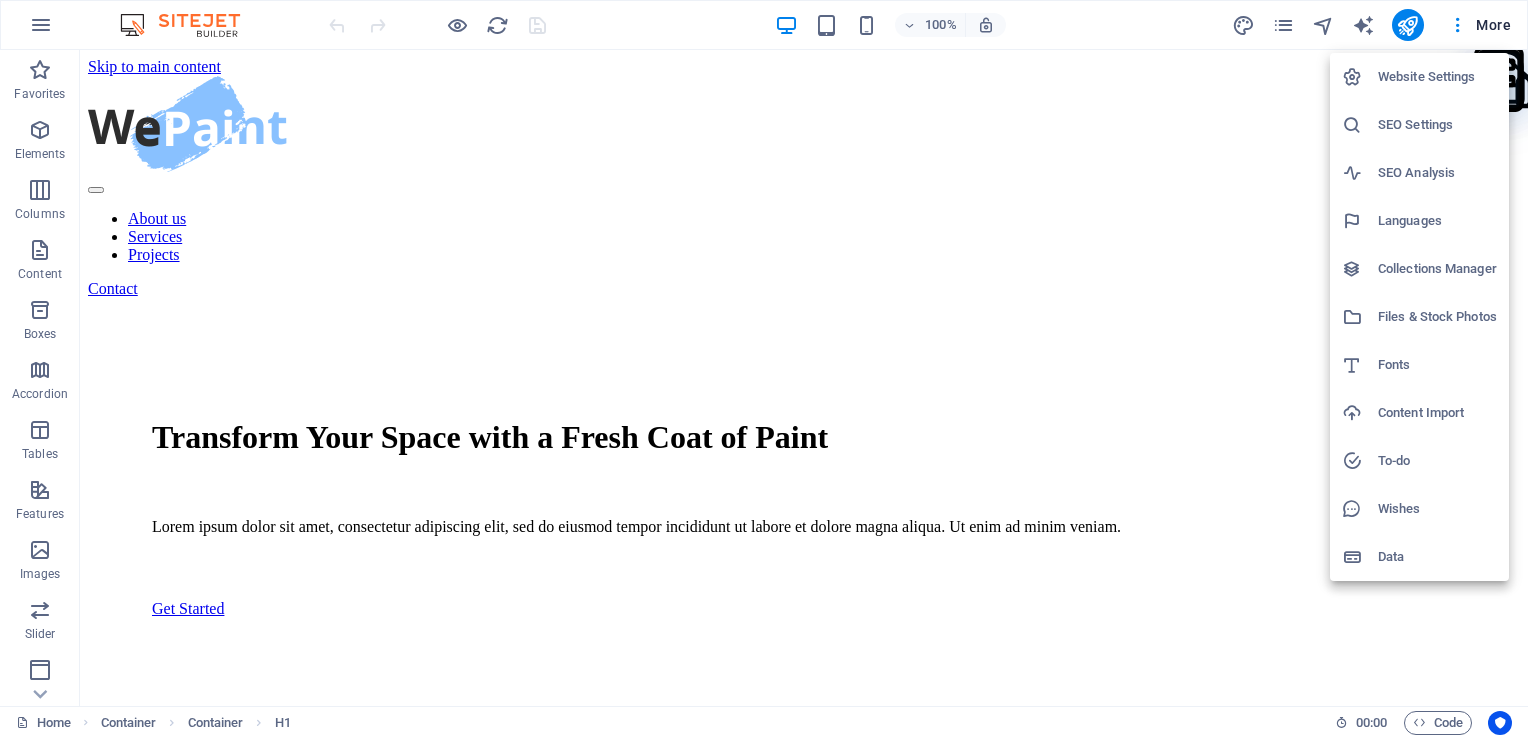 click at bounding box center (764, 369) 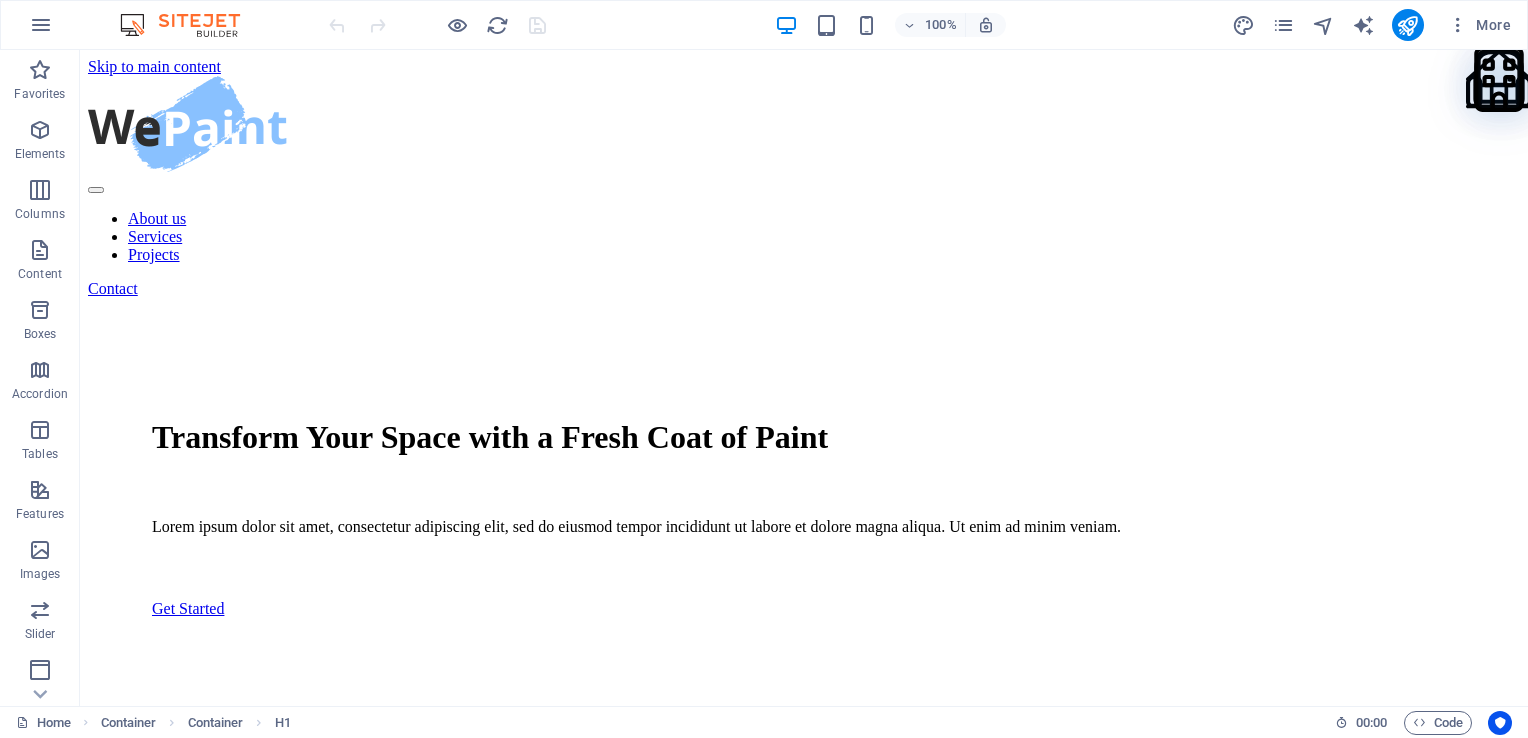scroll, scrollTop: 0, scrollLeft: 0, axis: both 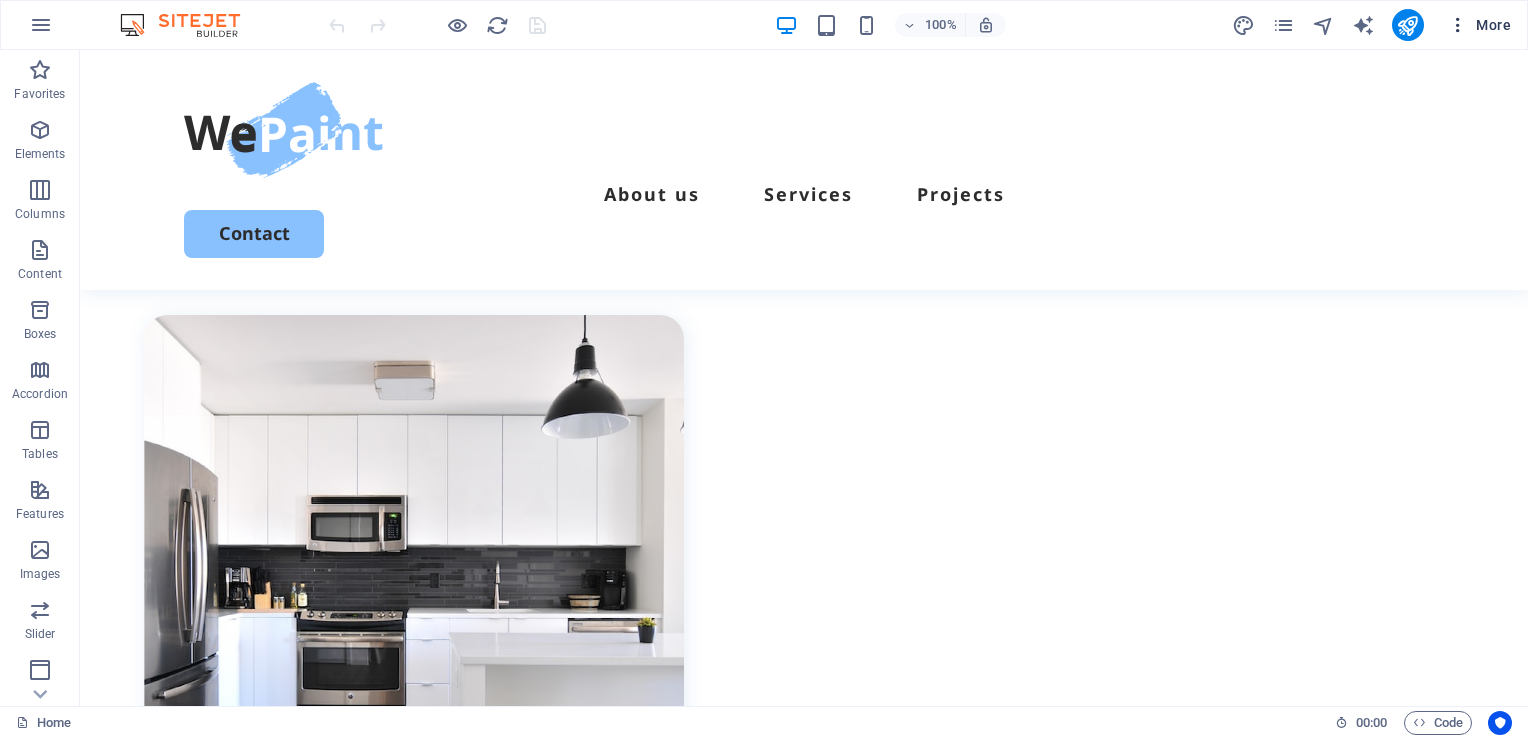 click at bounding box center (1458, 25) 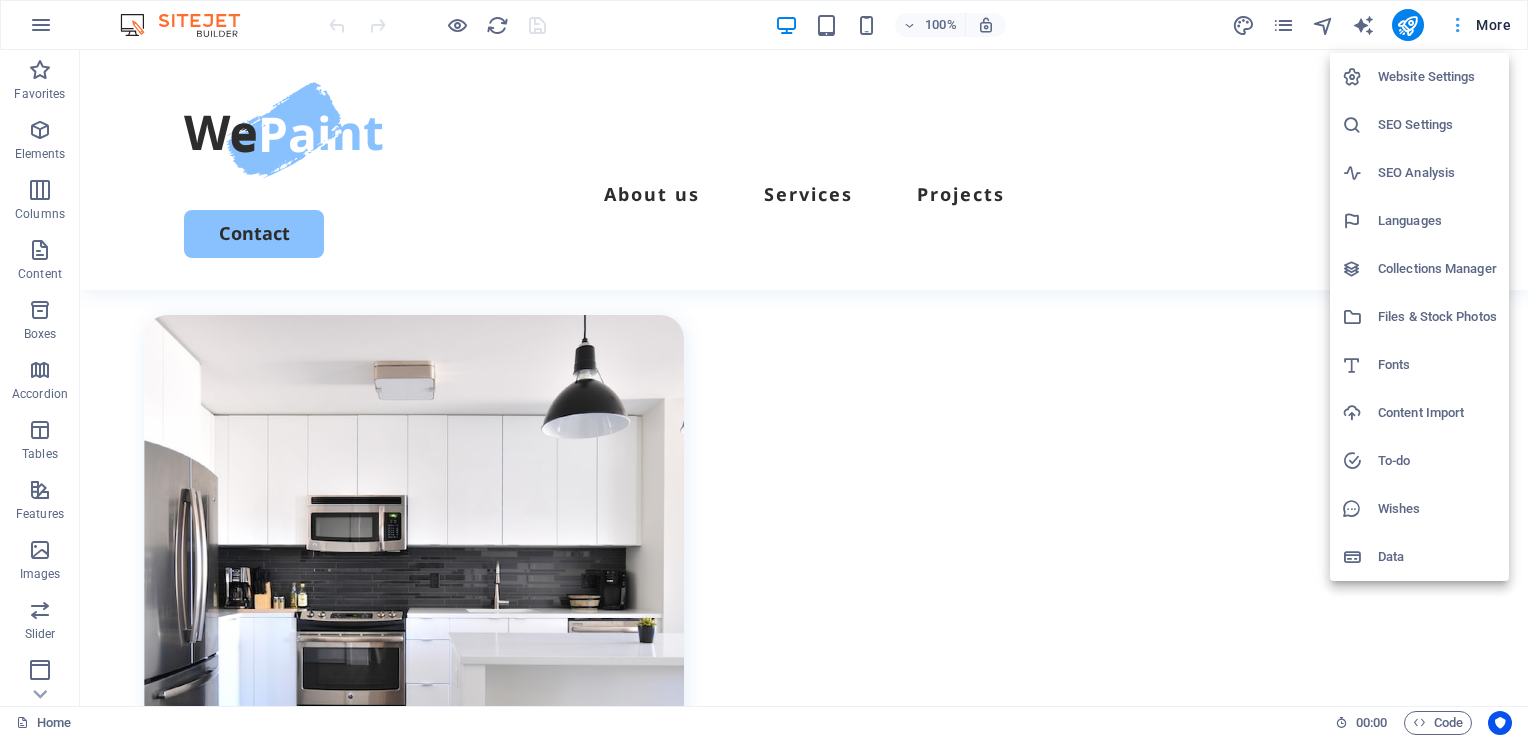 click at bounding box center [764, 369] 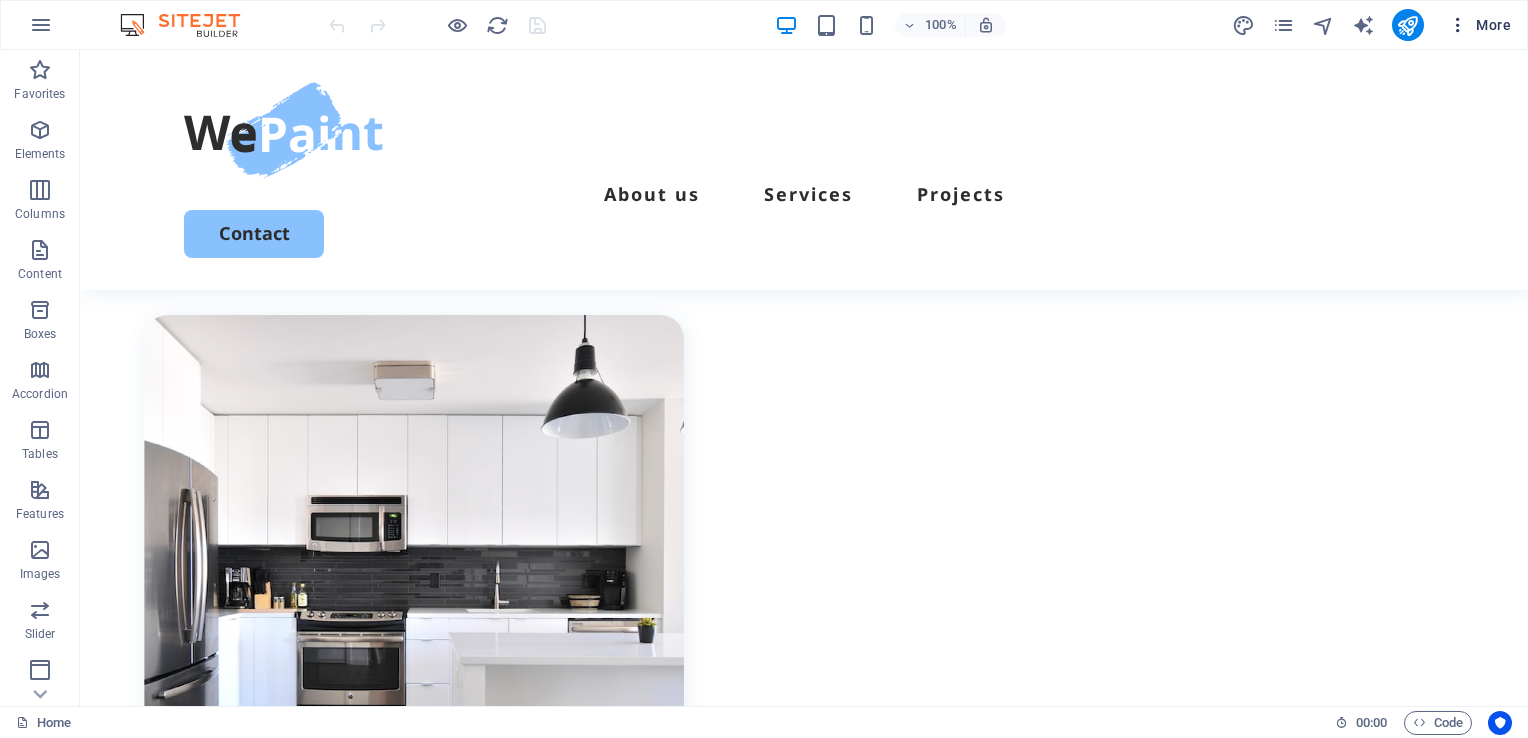 click on "More" at bounding box center [1479, 25] 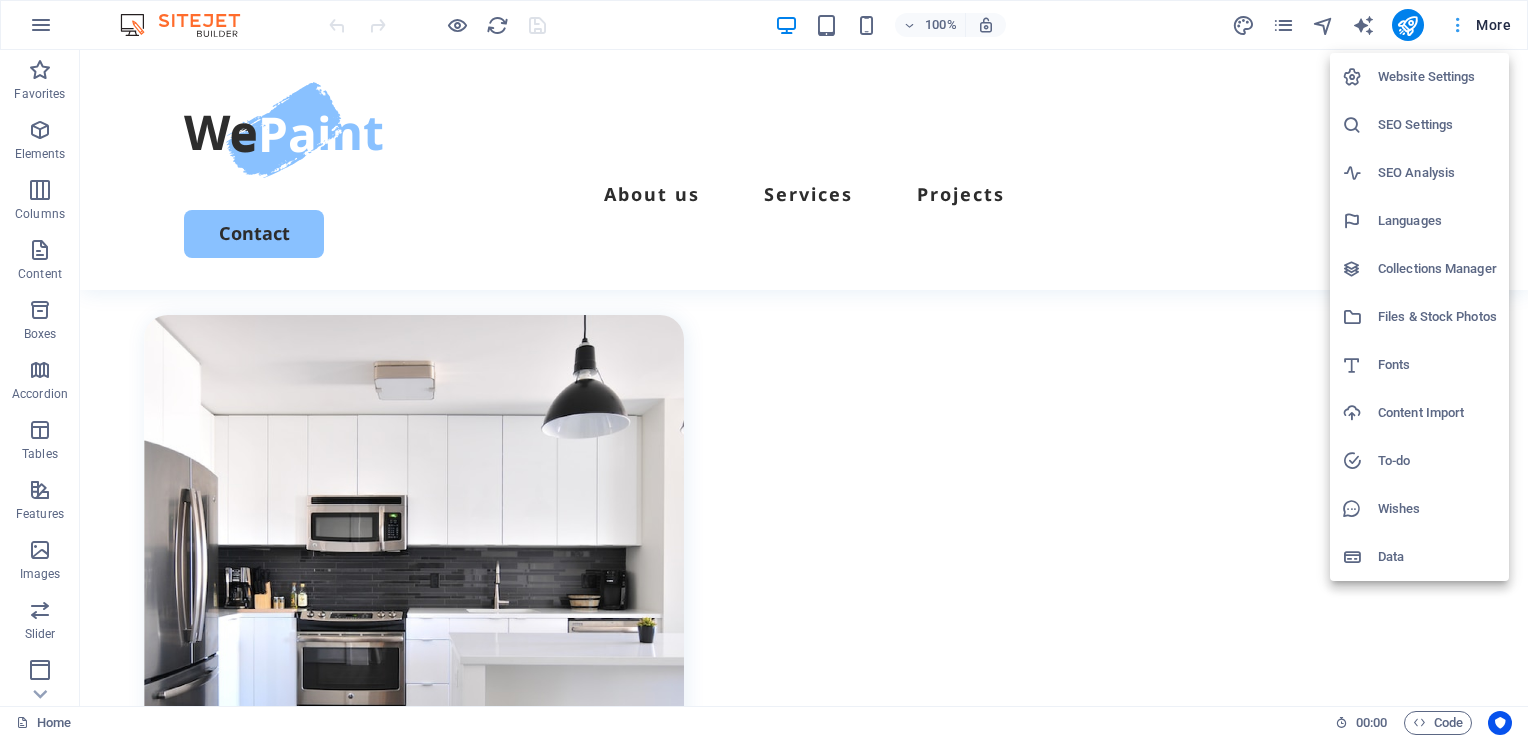 click at bounding box center [764, 369] 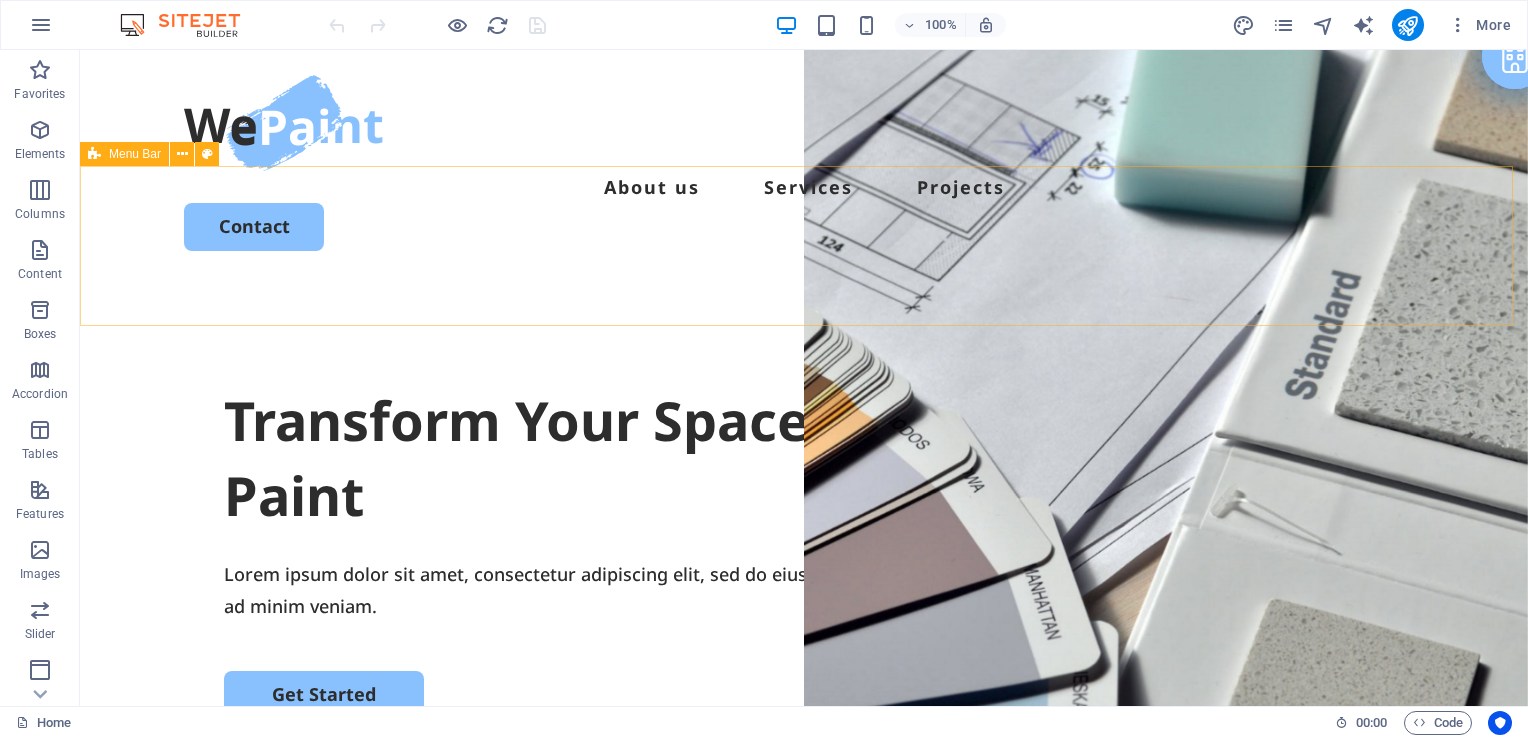 scroll, scrollTop: 0, scrollLeft: 0, axis: both 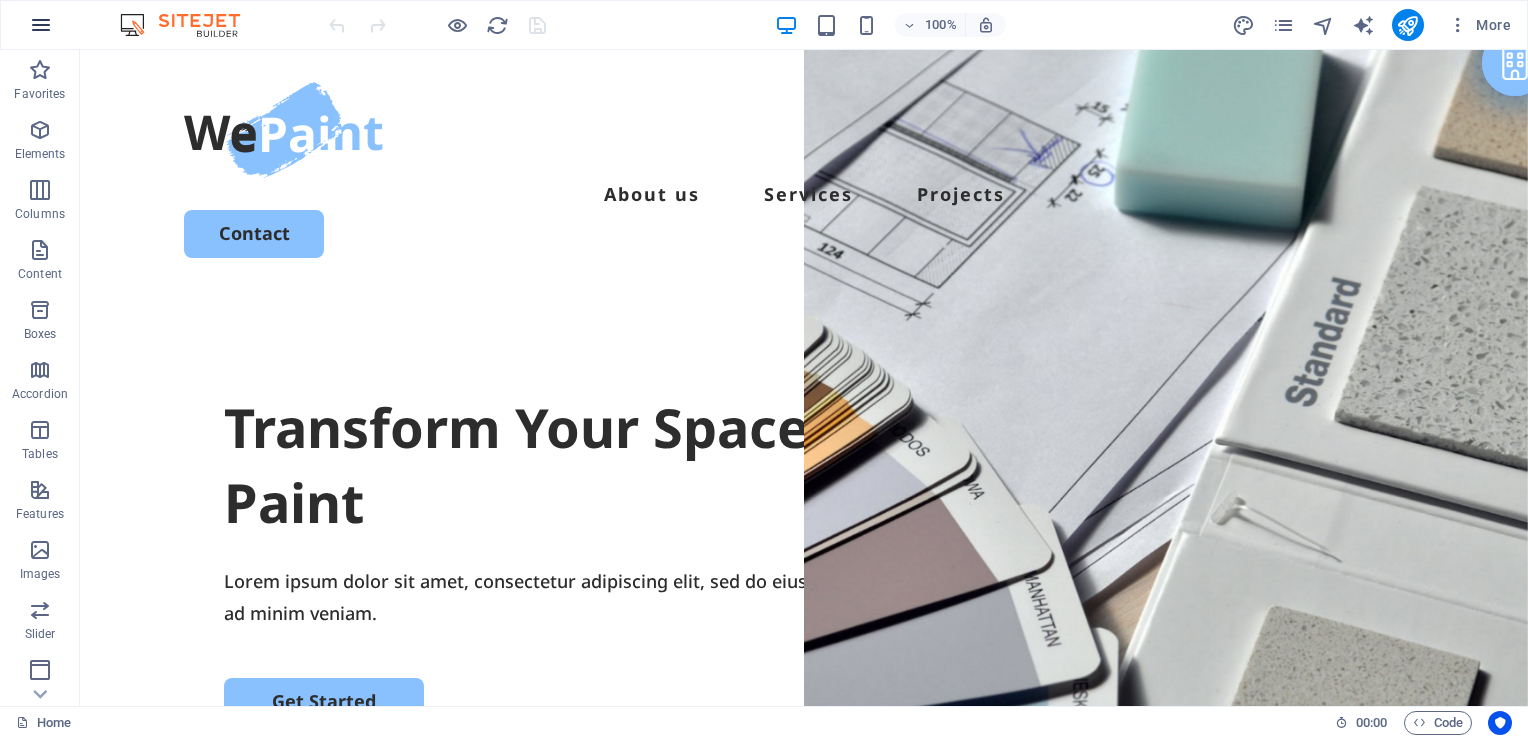 click at bounding box center (41, 25) 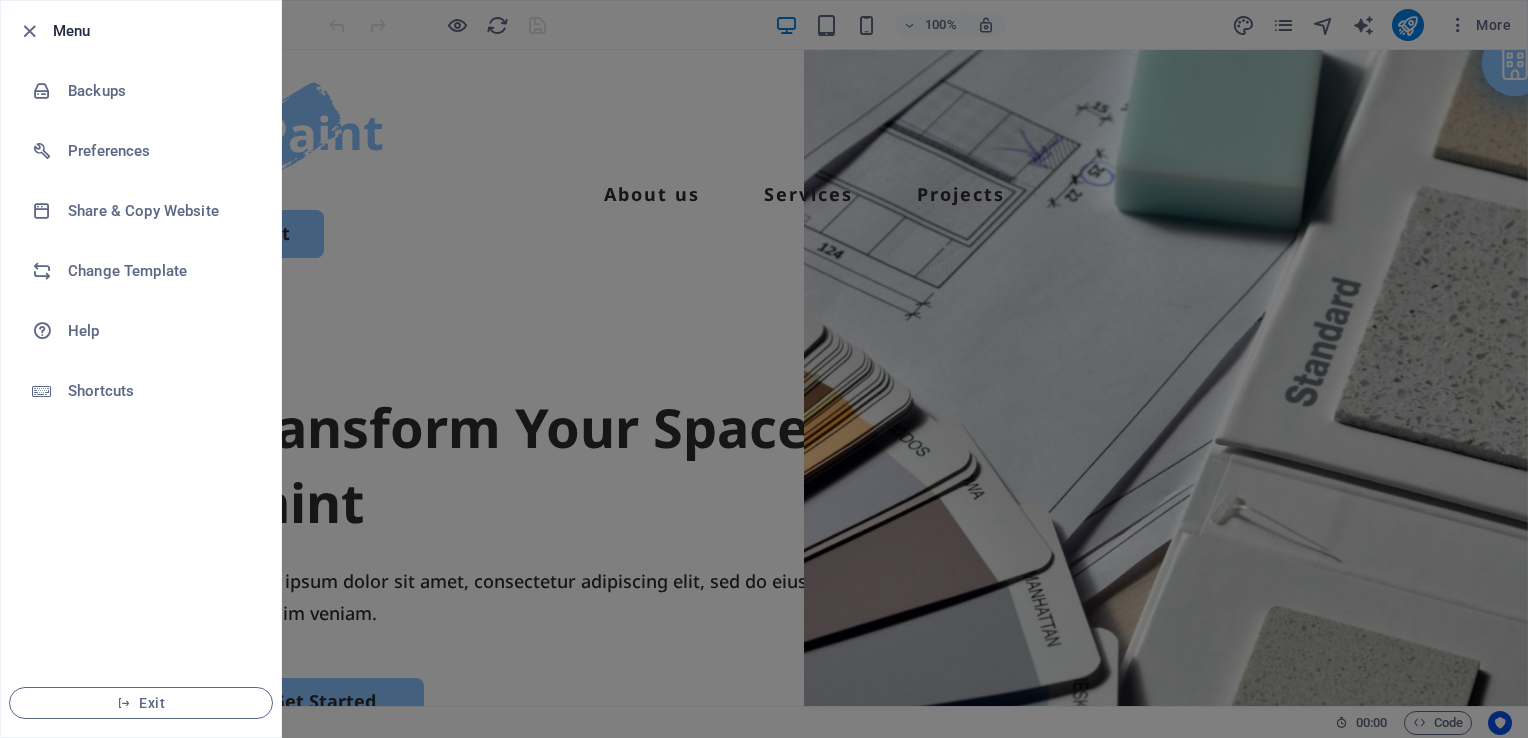 click at bounding box center (35, 31) 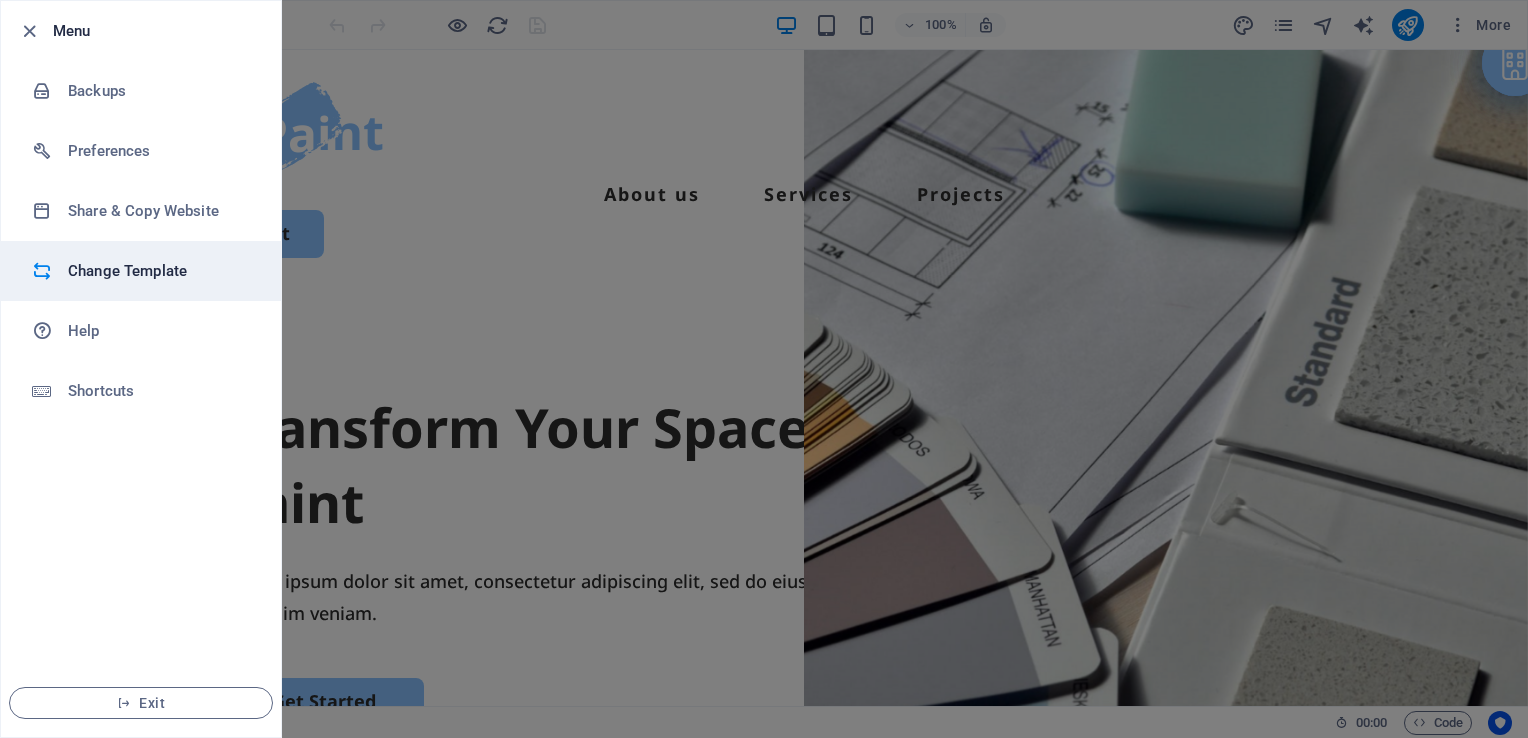 click on "Change Template" at bounding box center [160, 271] 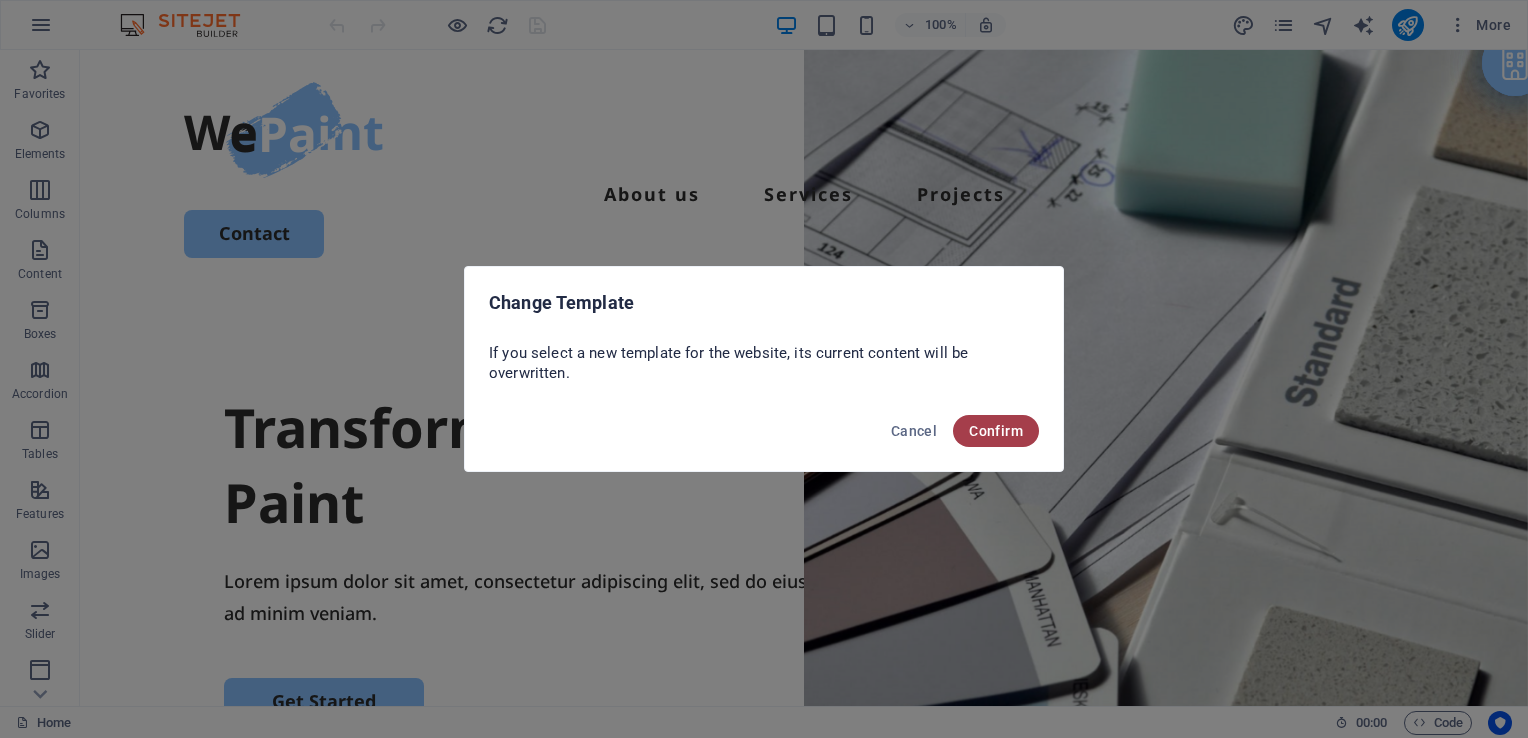 click on "Confirm" at bounding box center (996, 431) 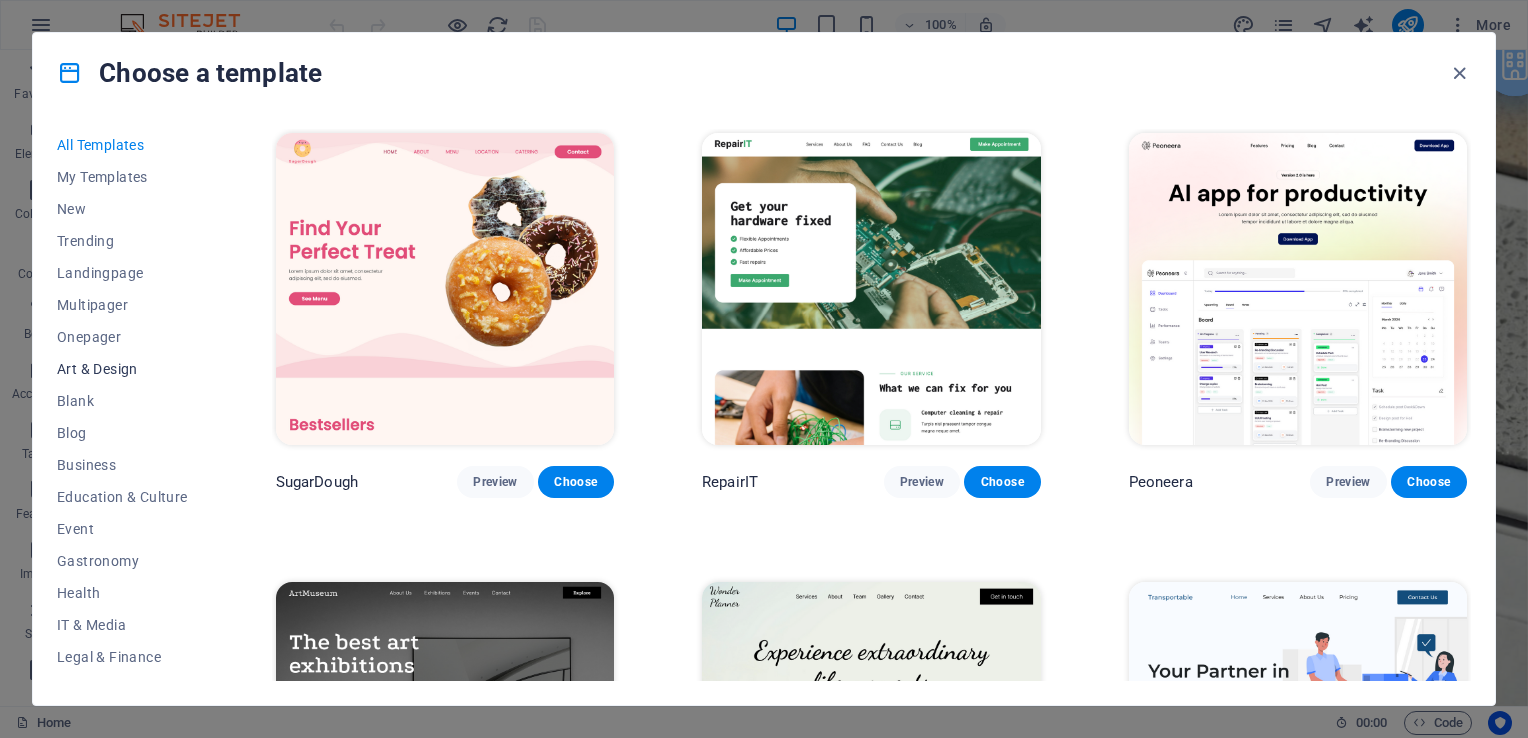 click on "Art & Design" at bounding box center [122, 369] 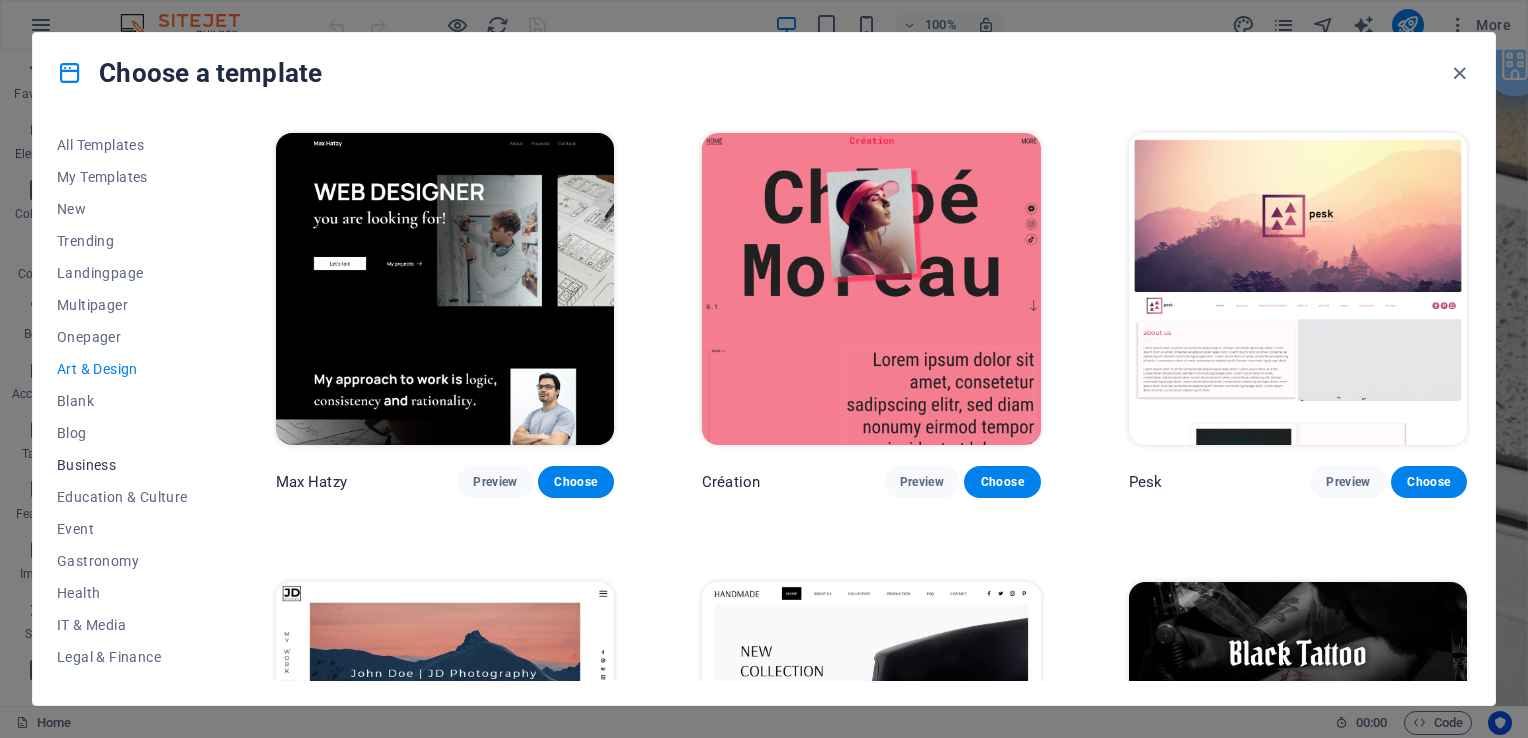 click on "Business" at bounding box center [122, 465] 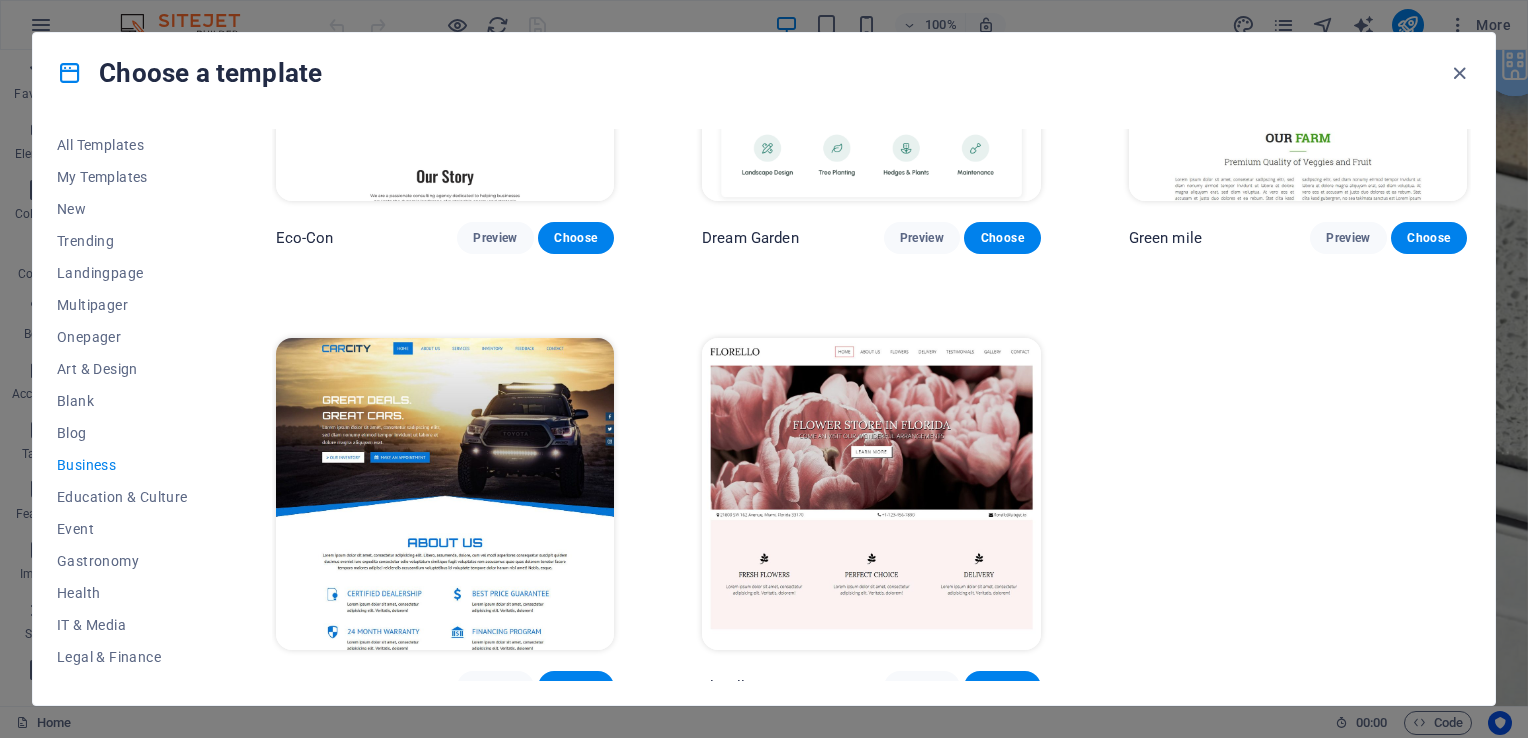 scroll, scrollTop: 260, scrollLeft: 0, axis: vertical 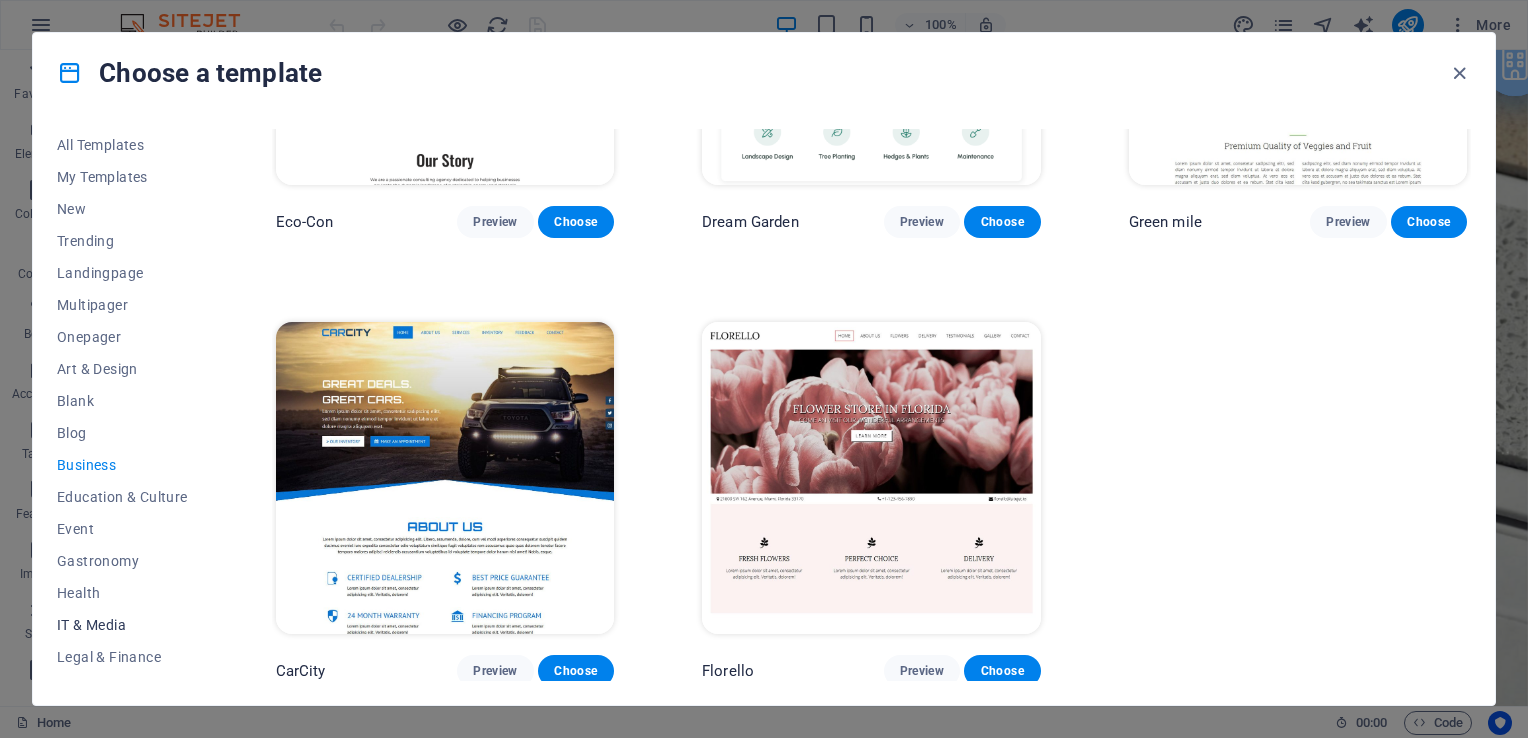click on "IT & Media" at bounding box center (122, 625) 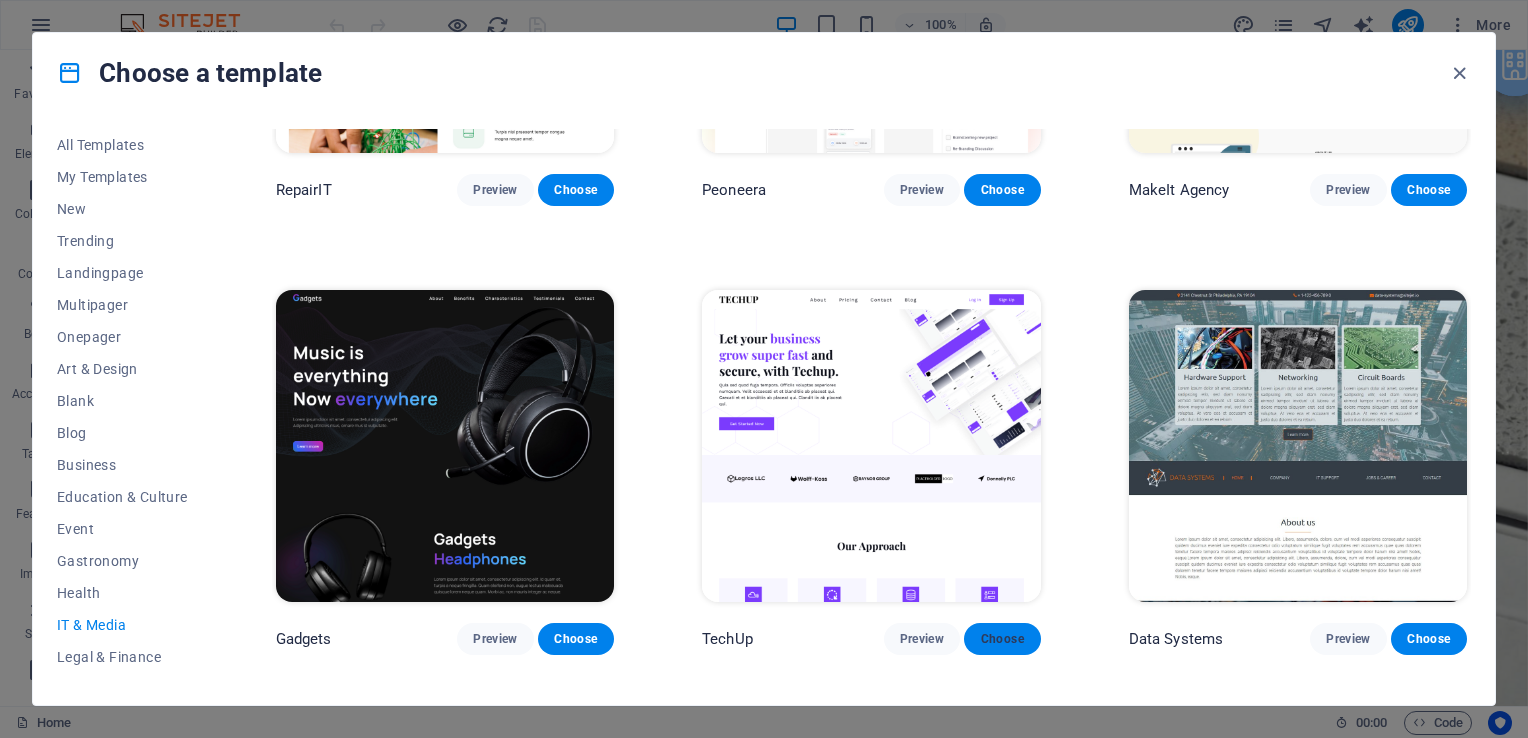 scroll, scrollTop: 400, scrollLeft: 0, axis: vertical 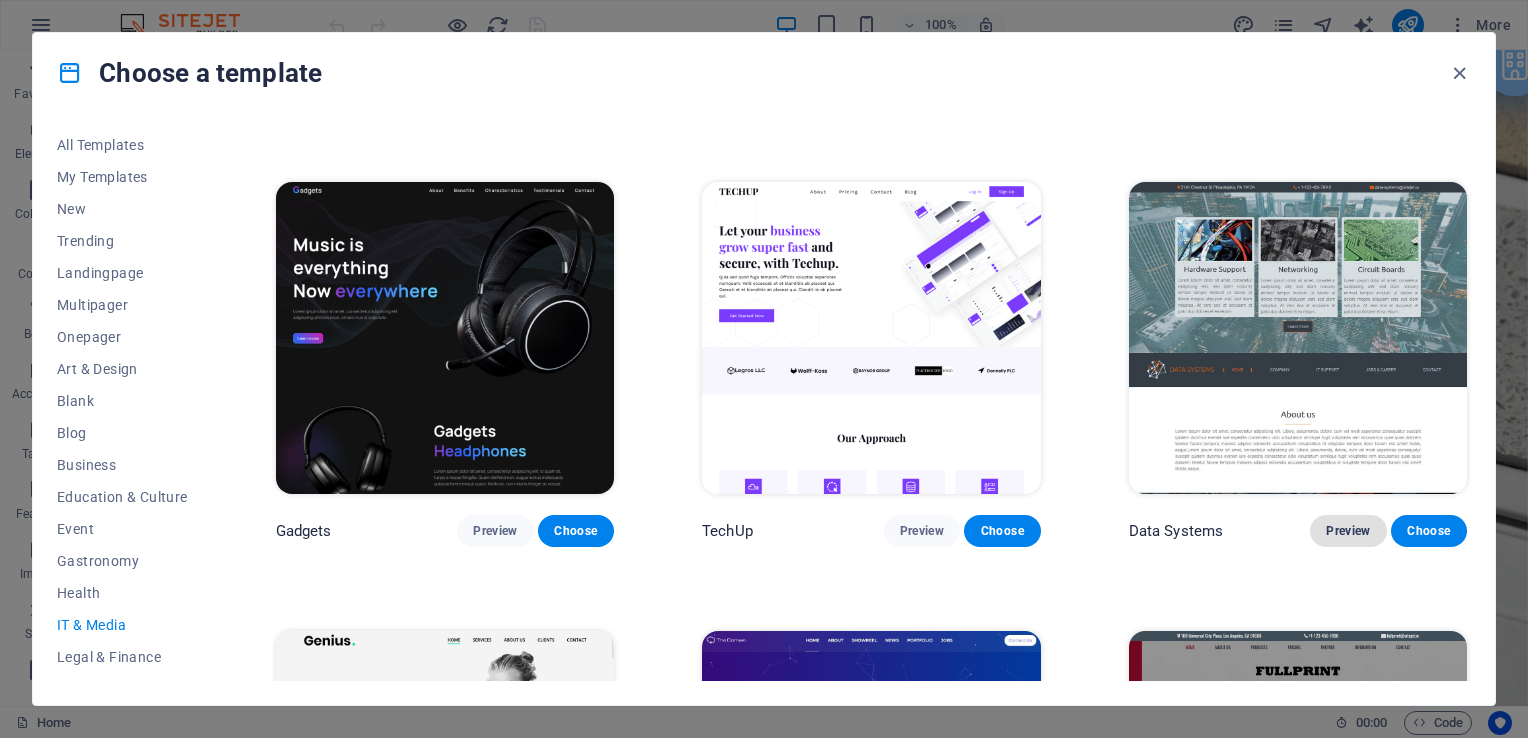 click on "Preview" at bounding box center [1348, 531] 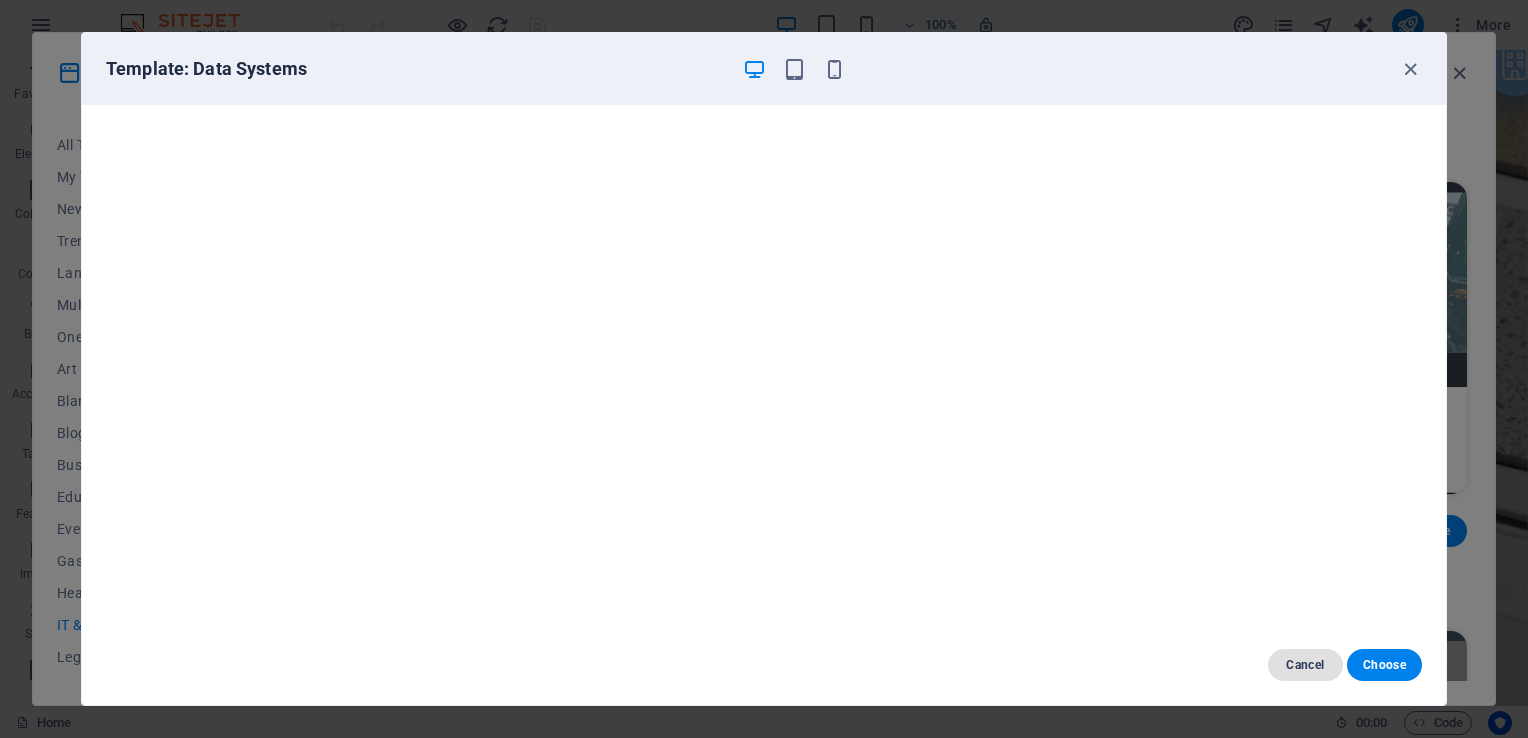 click on "Cancel" at bounding box center (1305, 665) 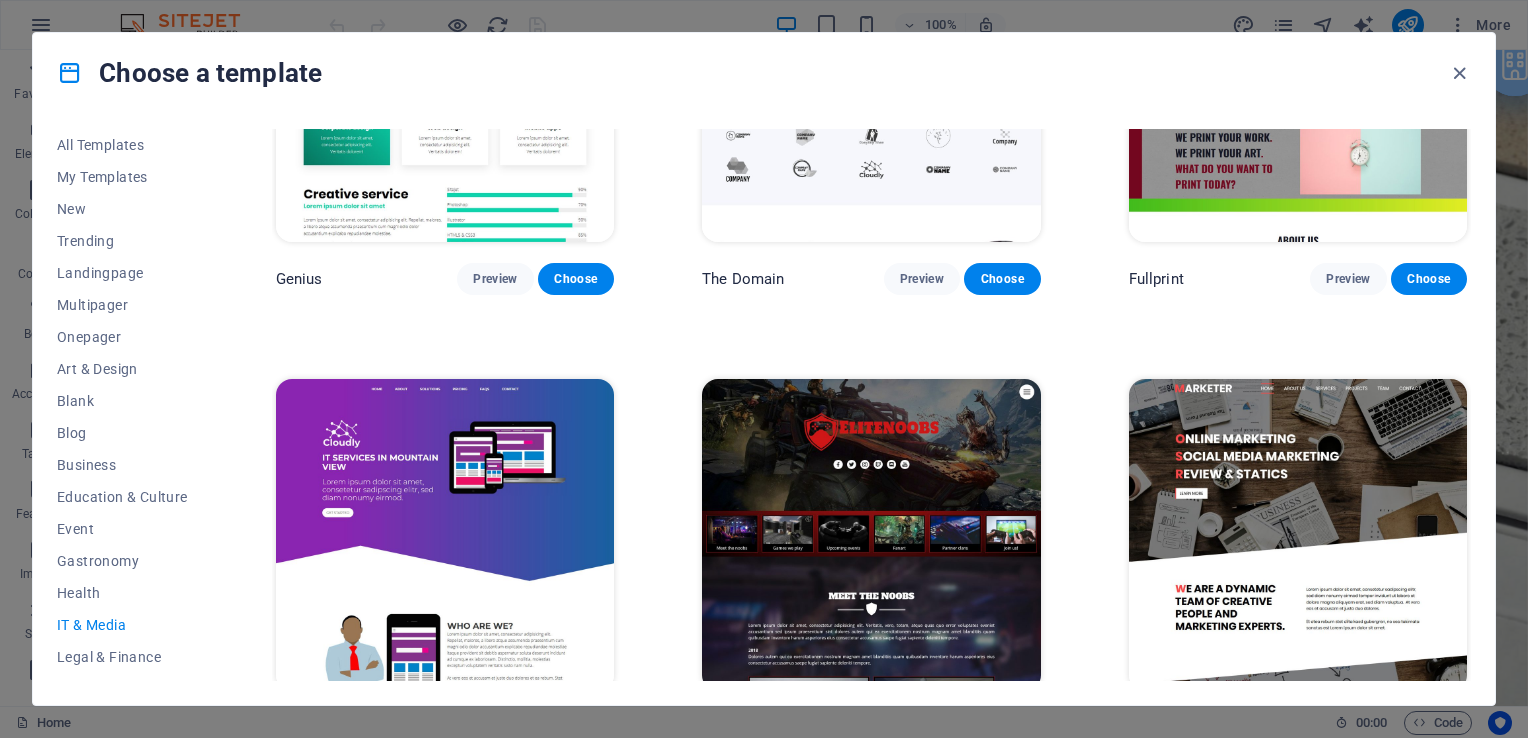 scroll, scrollTop: 1155, scrollLeft: 0, axis: vertical 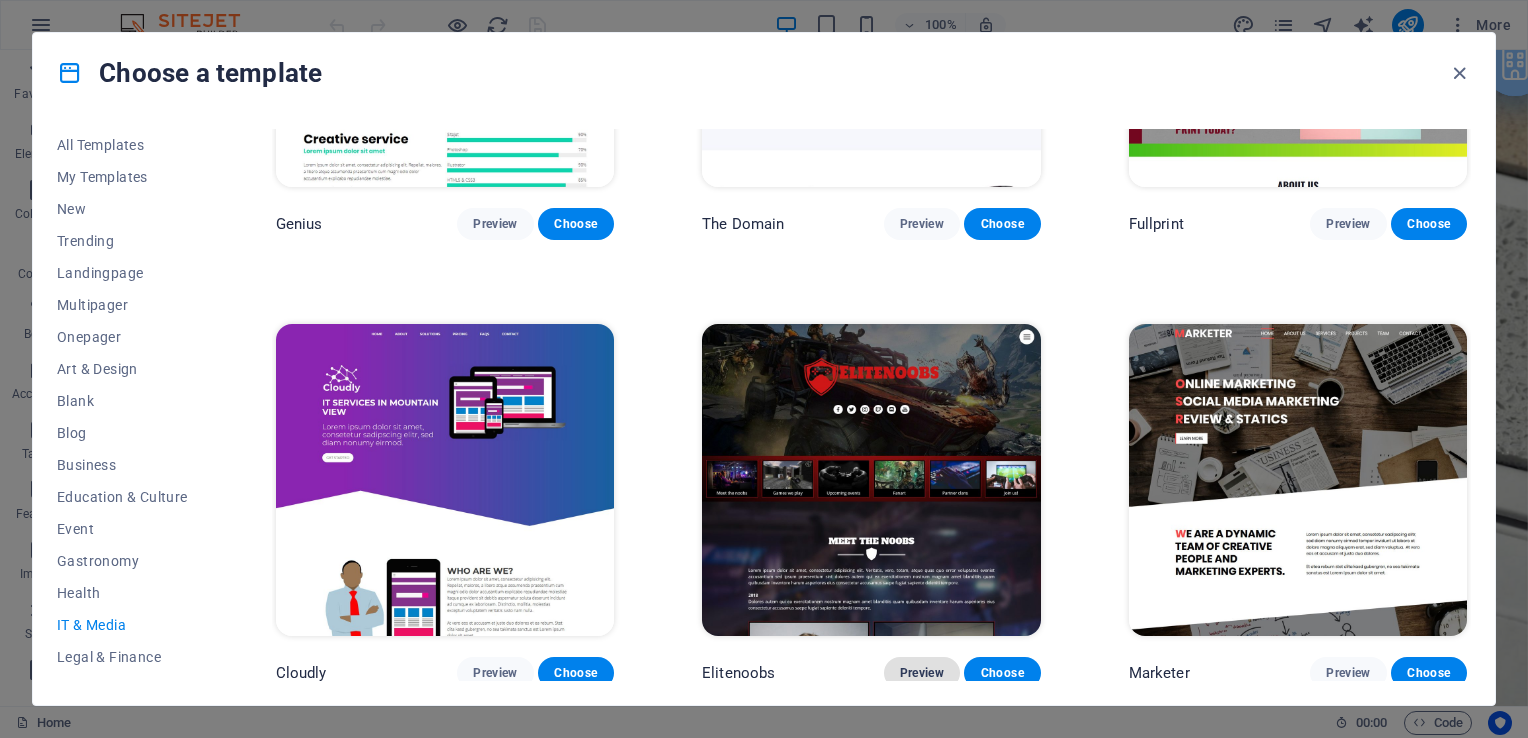 click on "Preview" at bounding box center [922, 673] 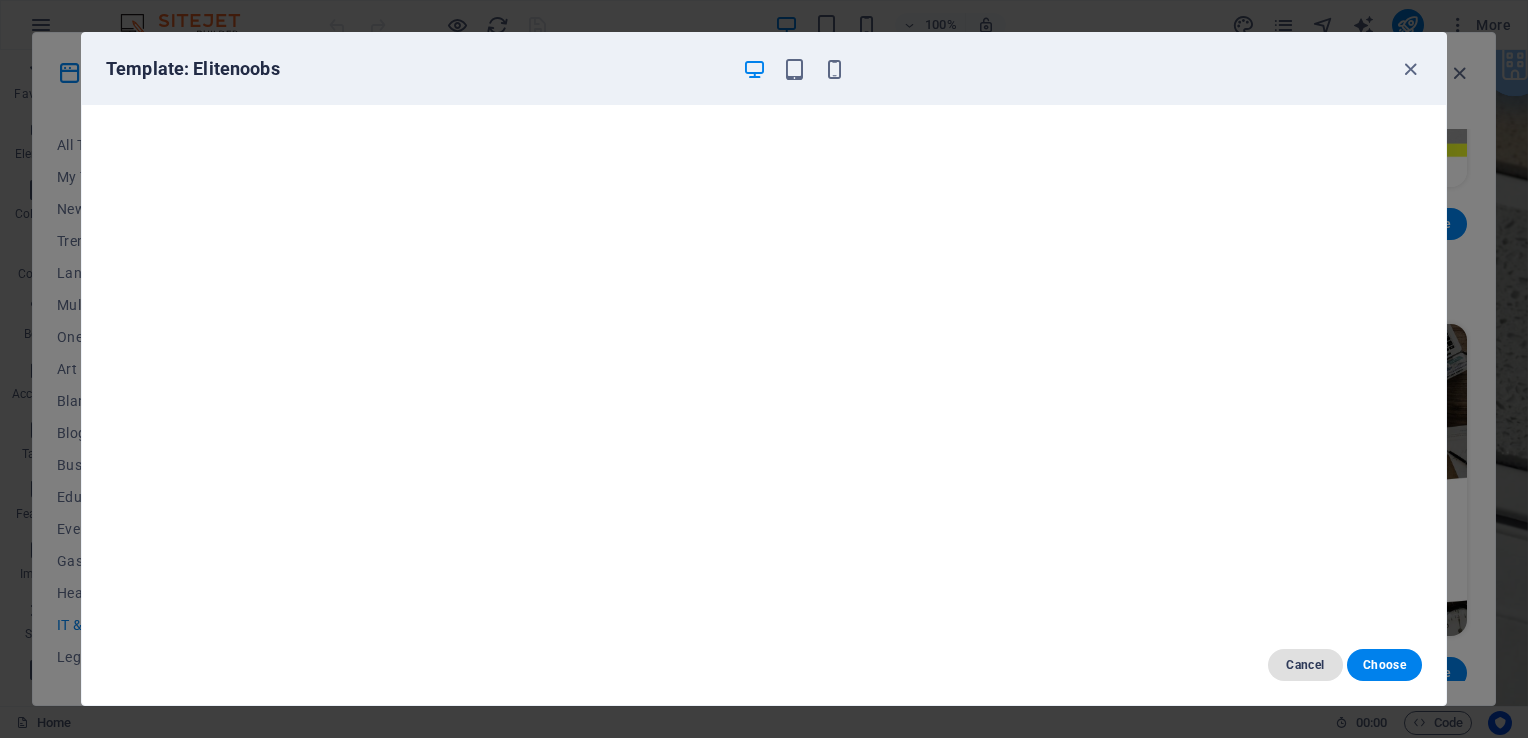 click on "Cancel" at bounding box center [1305, 665] 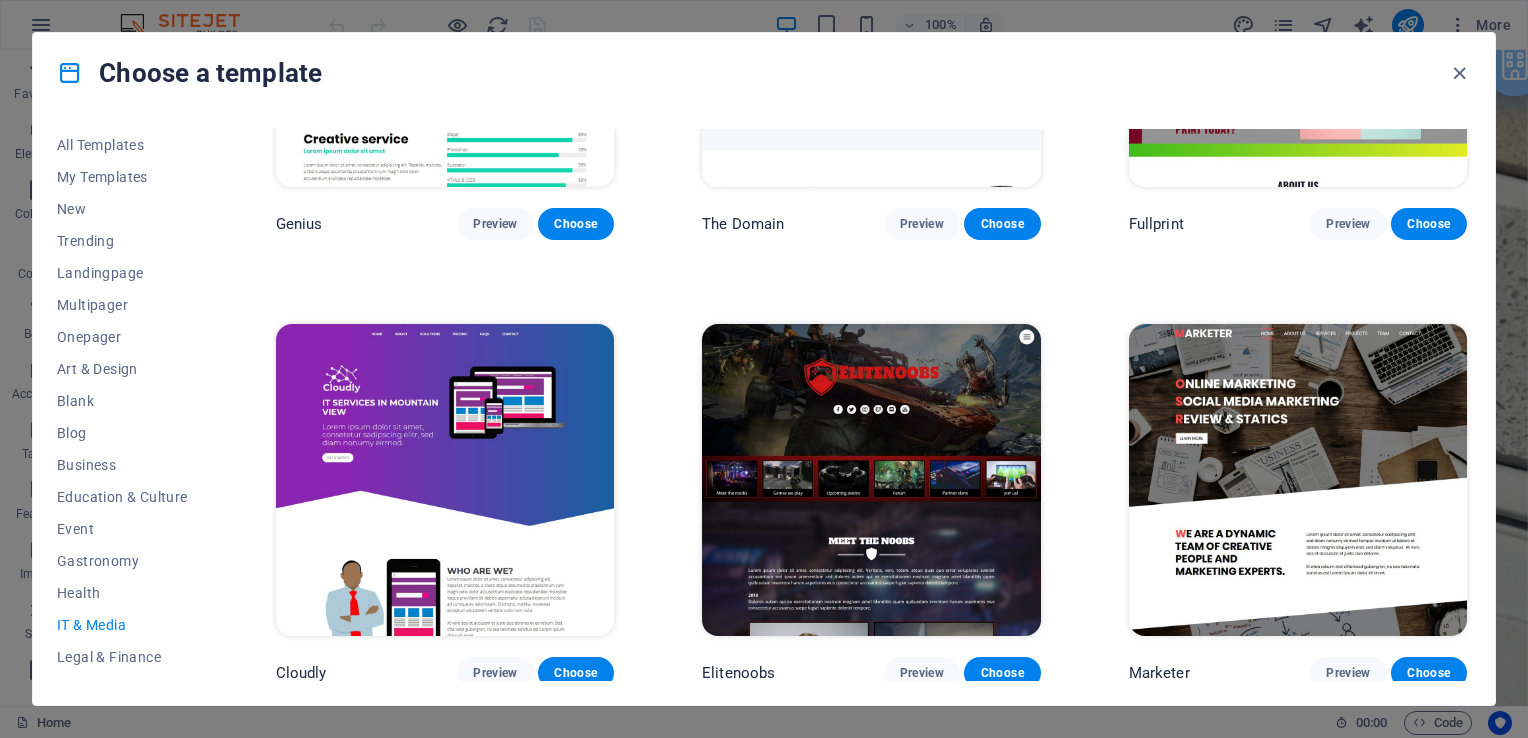 click at bounding box center (445, 480) 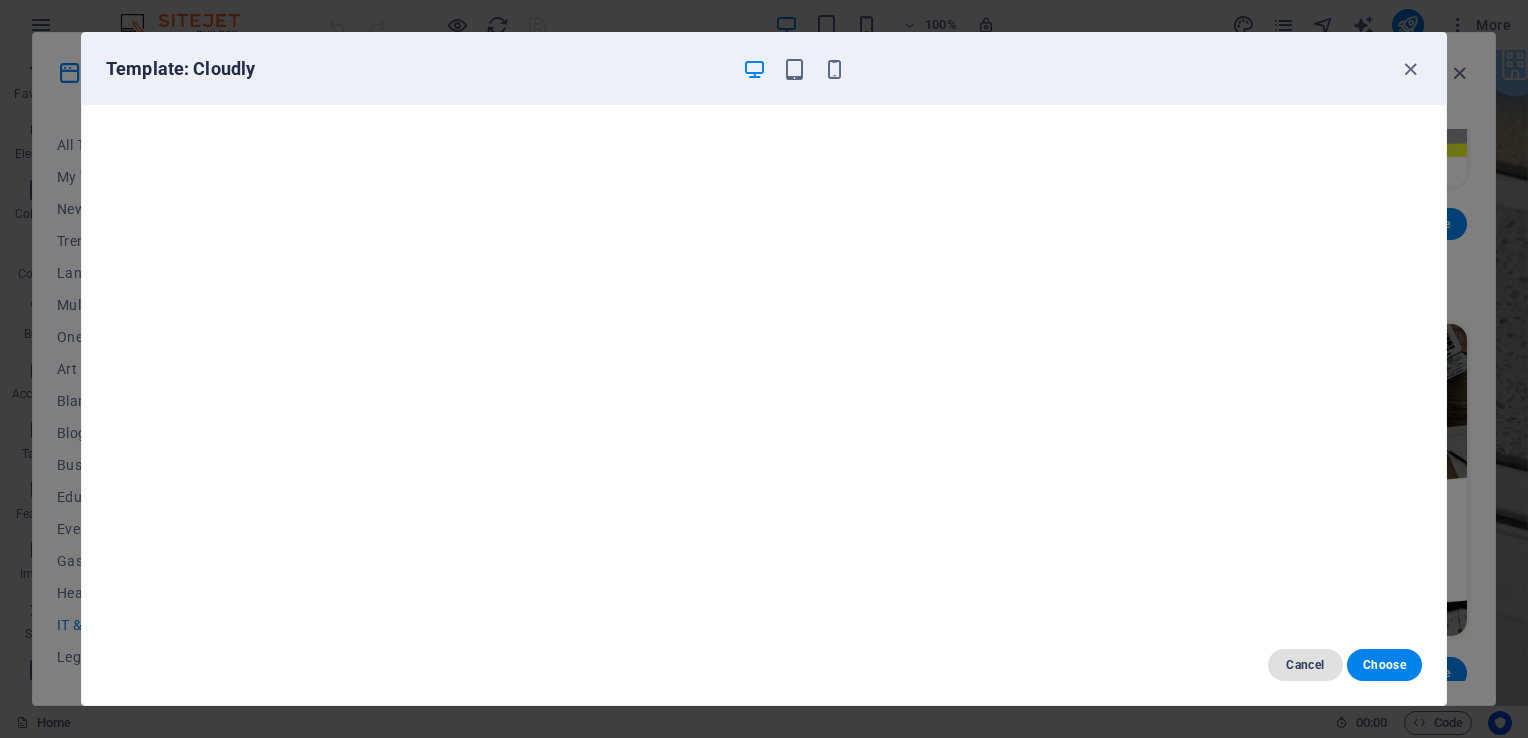 click on "Cancel" at bounding box center (1305, 665) 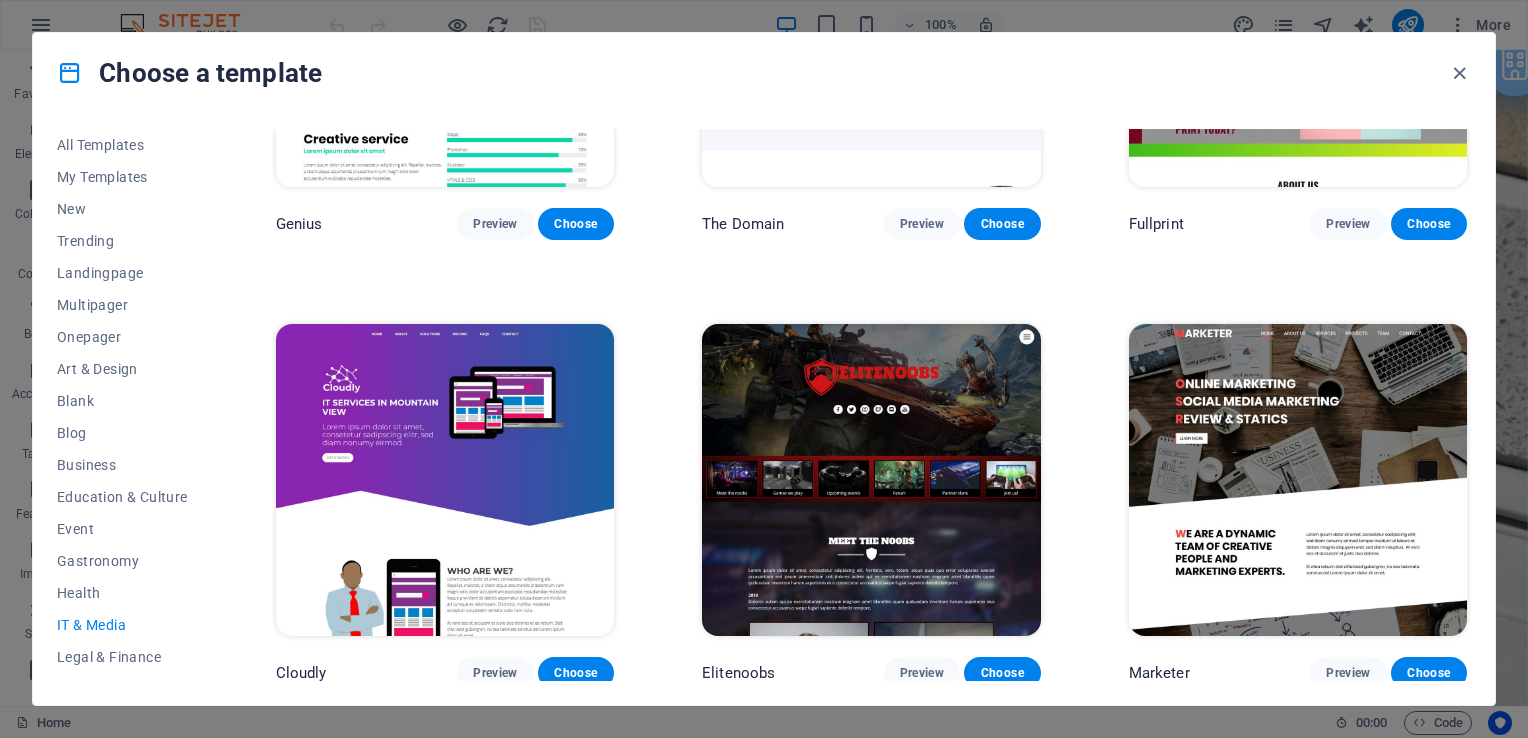 click at bounding box center [1298, 480] 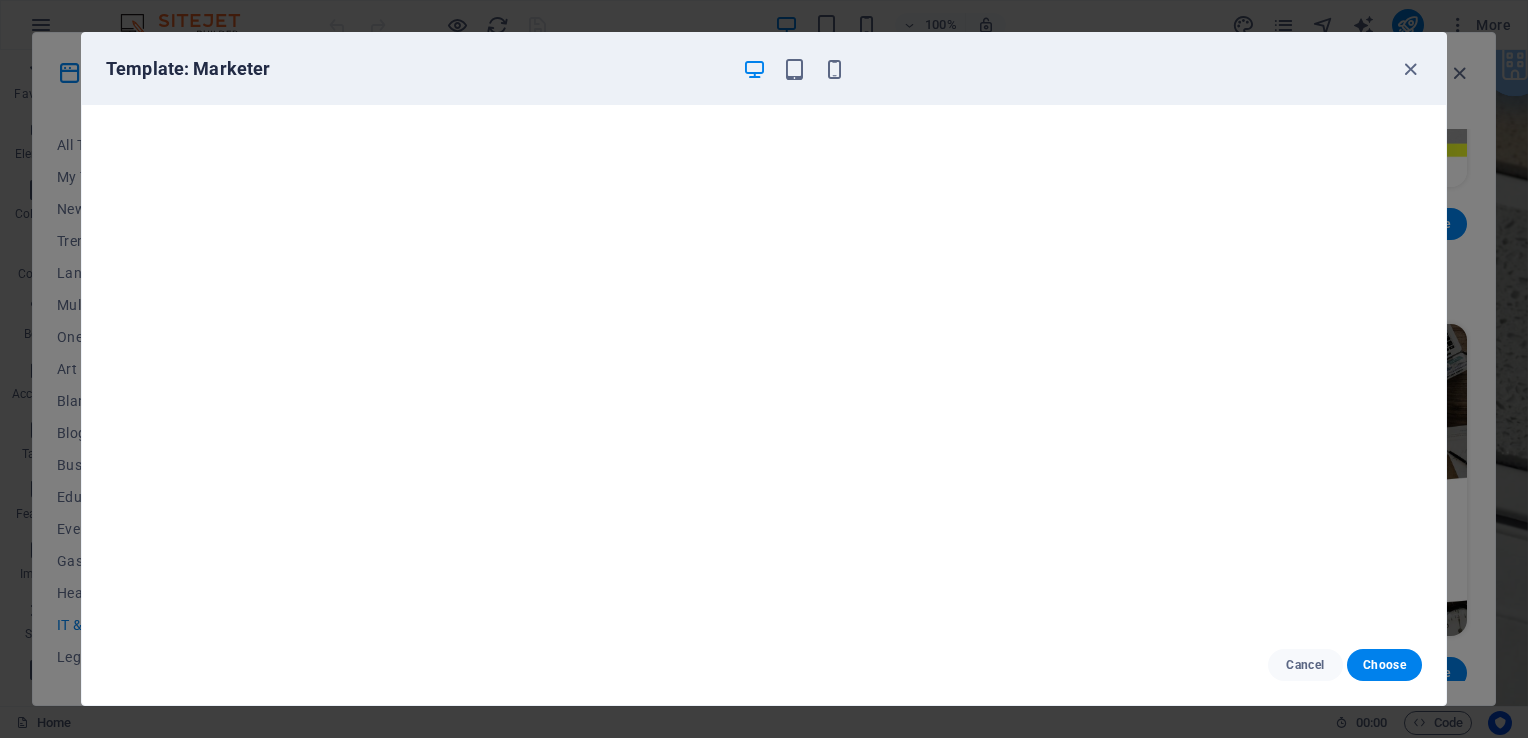 scroll, scrollTop: 5, scrollLeft: 0, axis: vertical 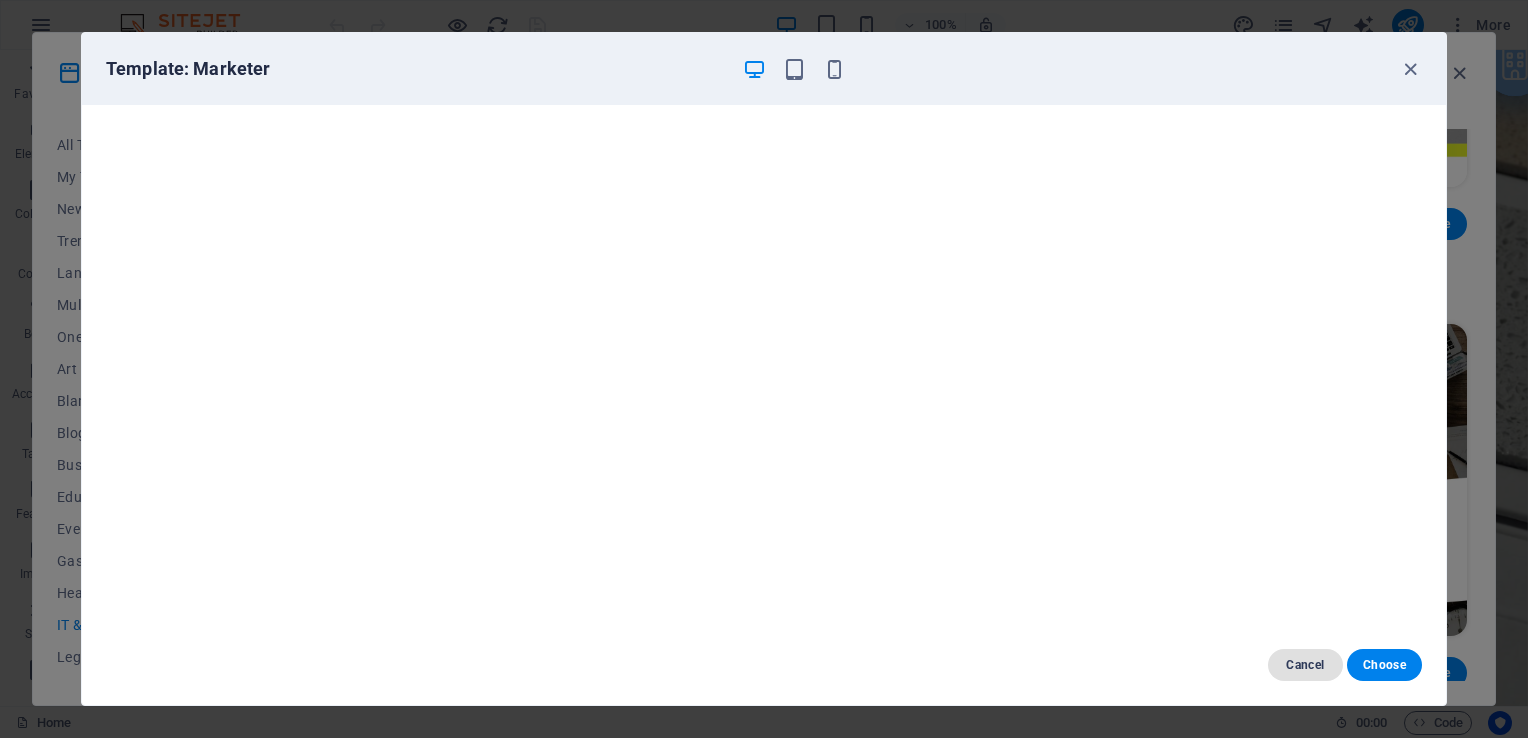 click on "Cancel" at bounding box center (1305, 665) 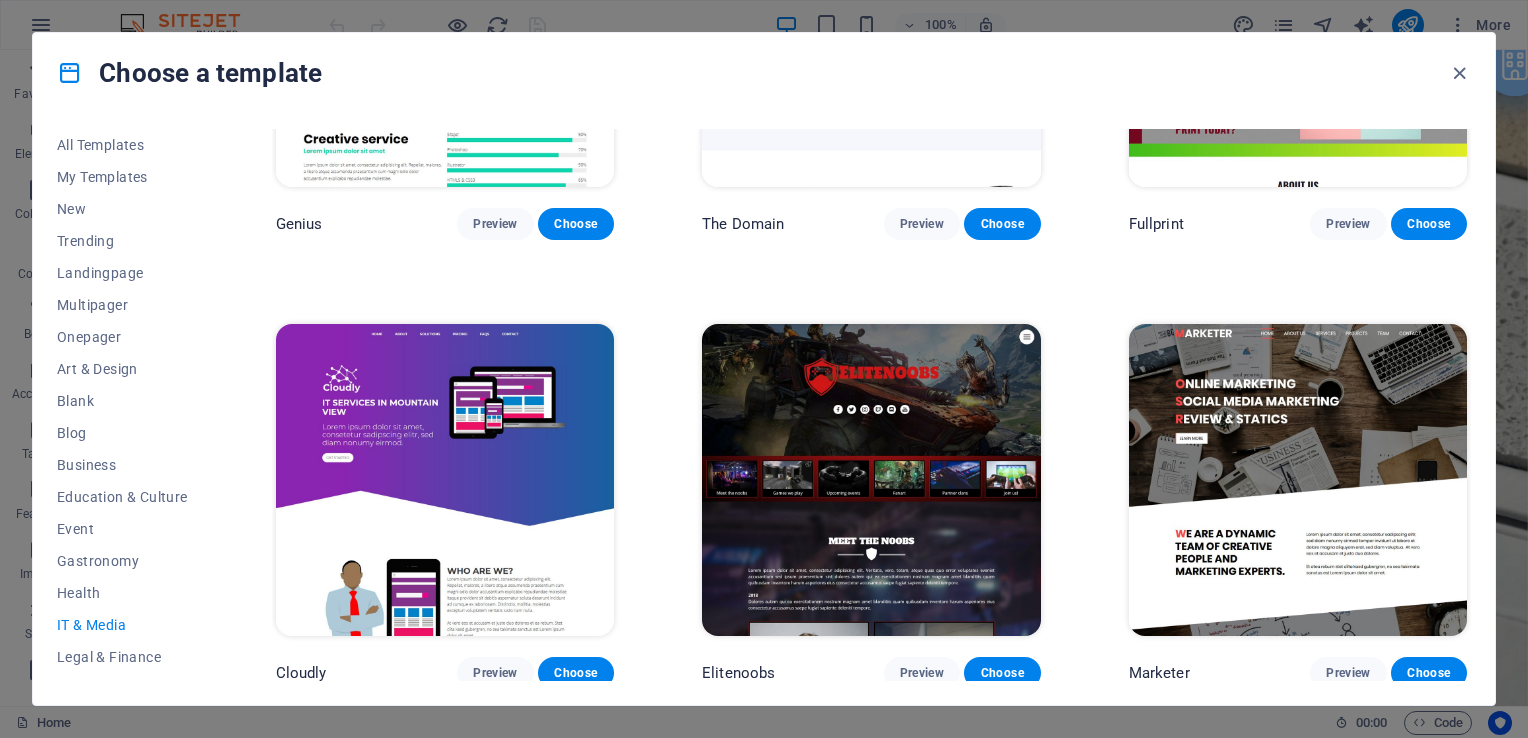 scroll, scrollTop: 855, scrollLeft: 0, axis: vertical 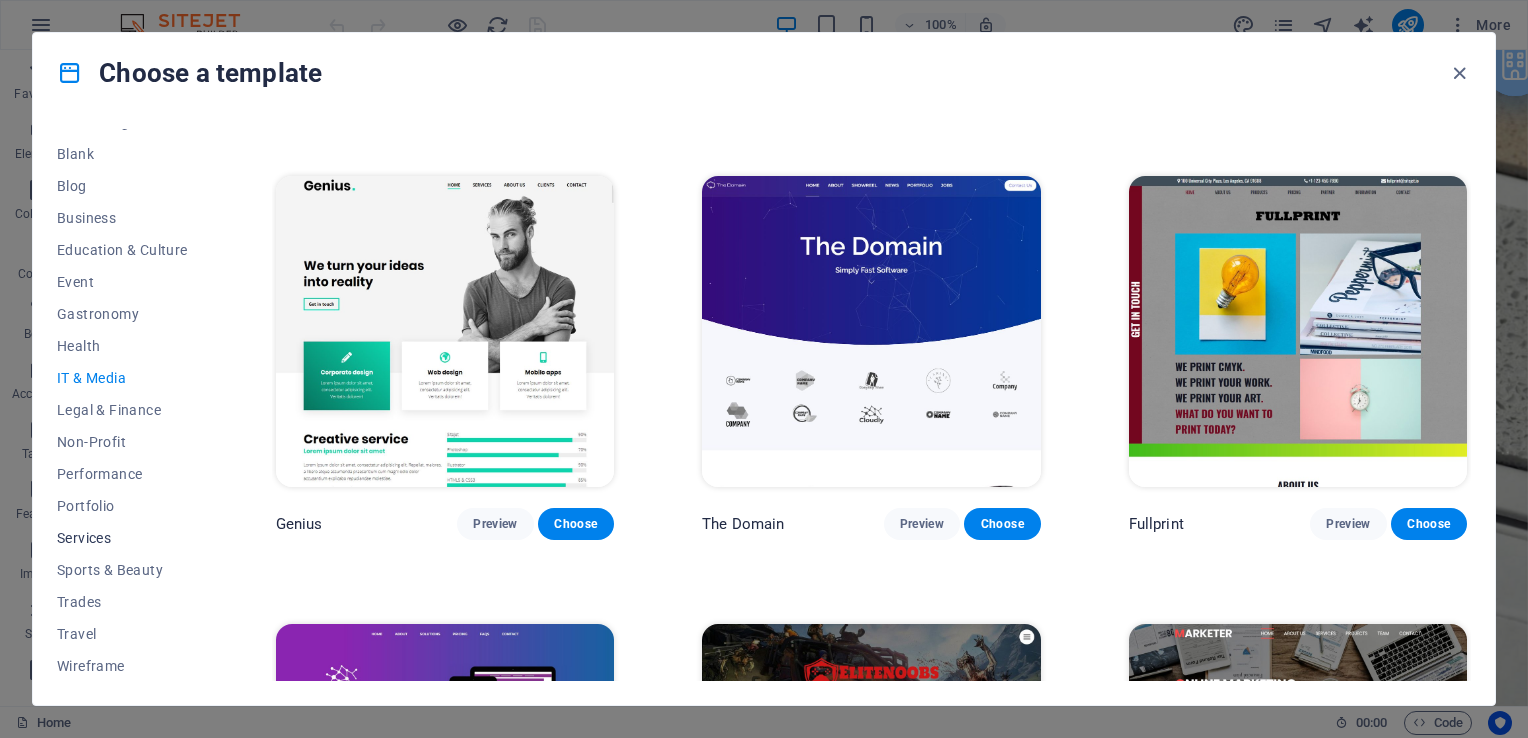 click on "Services" at bounding box center [122, 538] 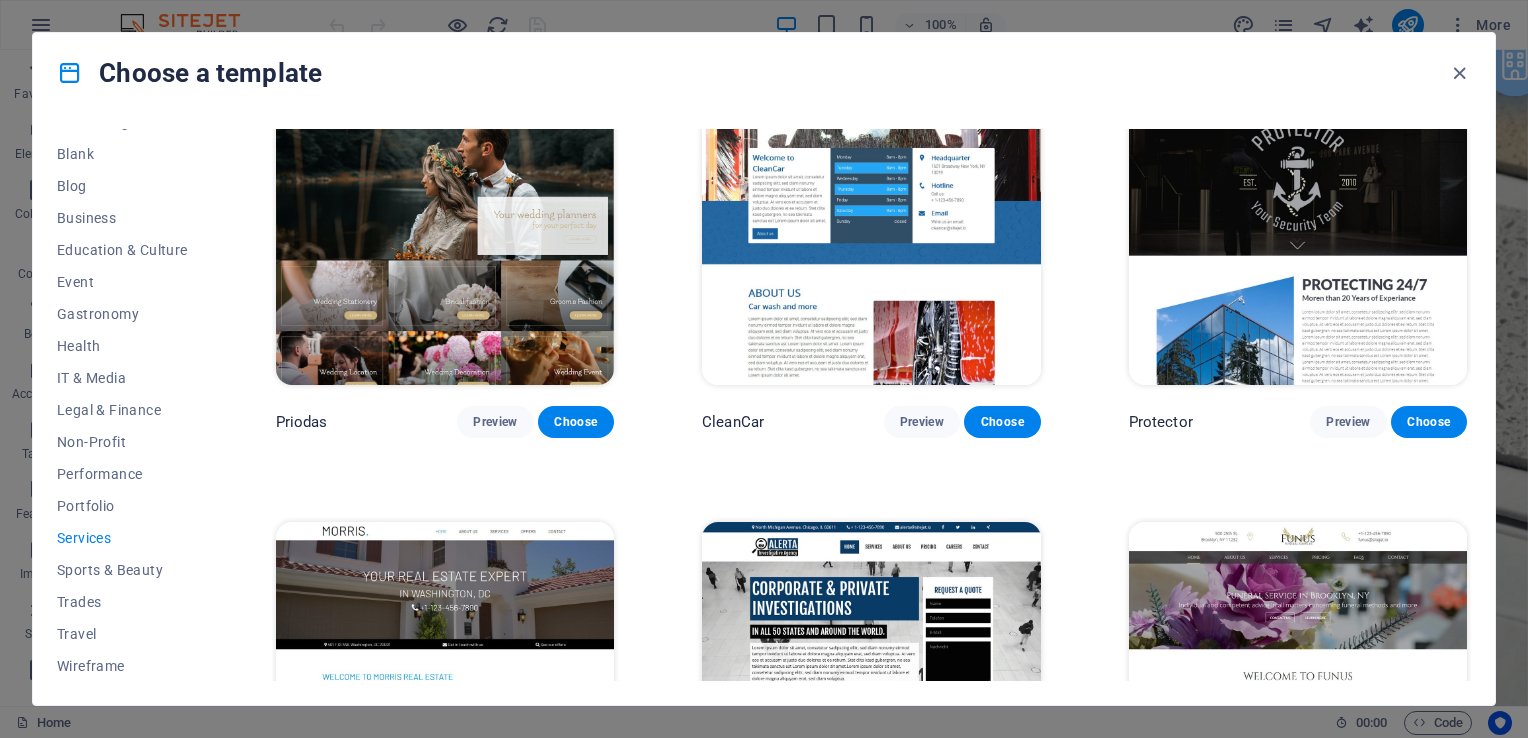 scroll, scrollTop: 1455, scrollLeft: 0, axis: vertical 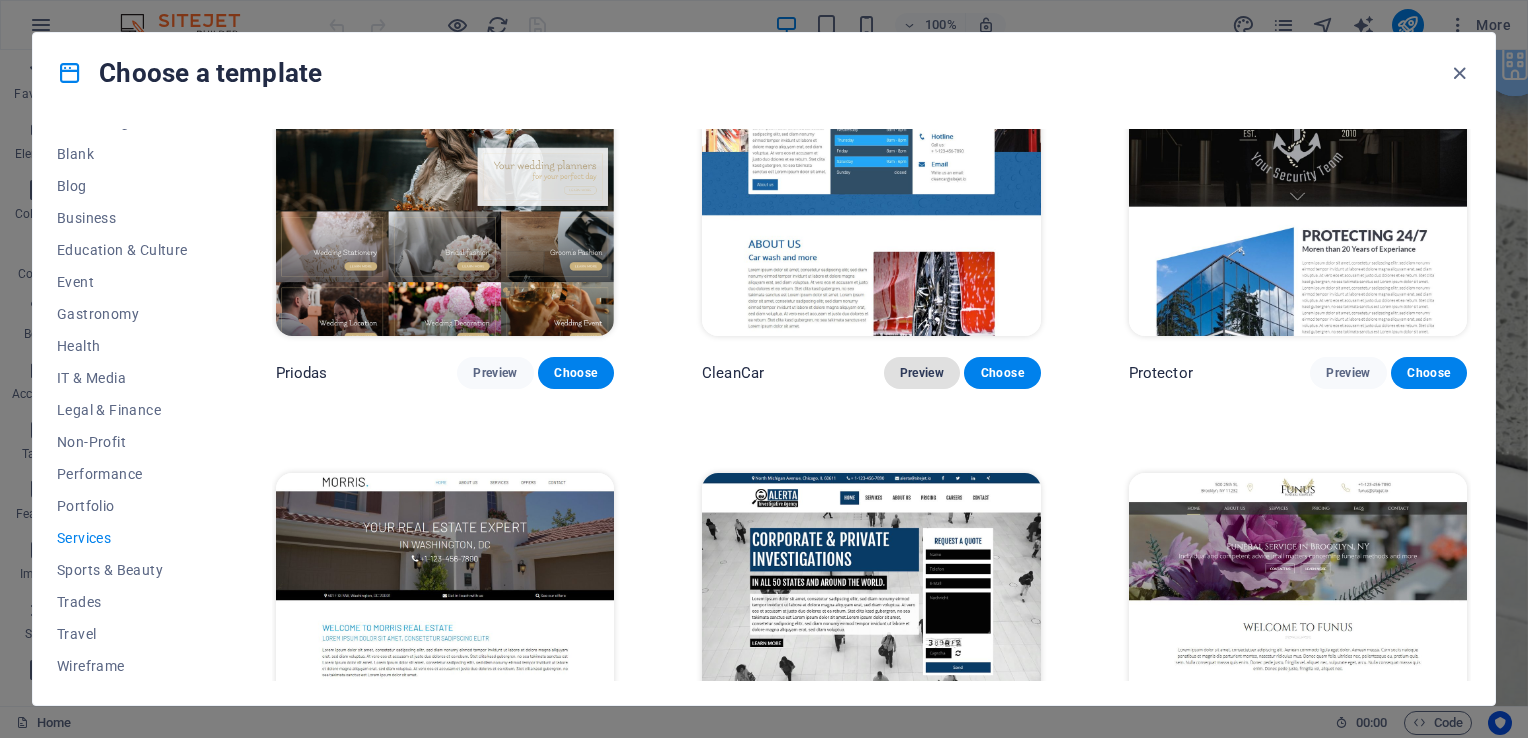 click on "Preview" at bounding box center [922, 373] 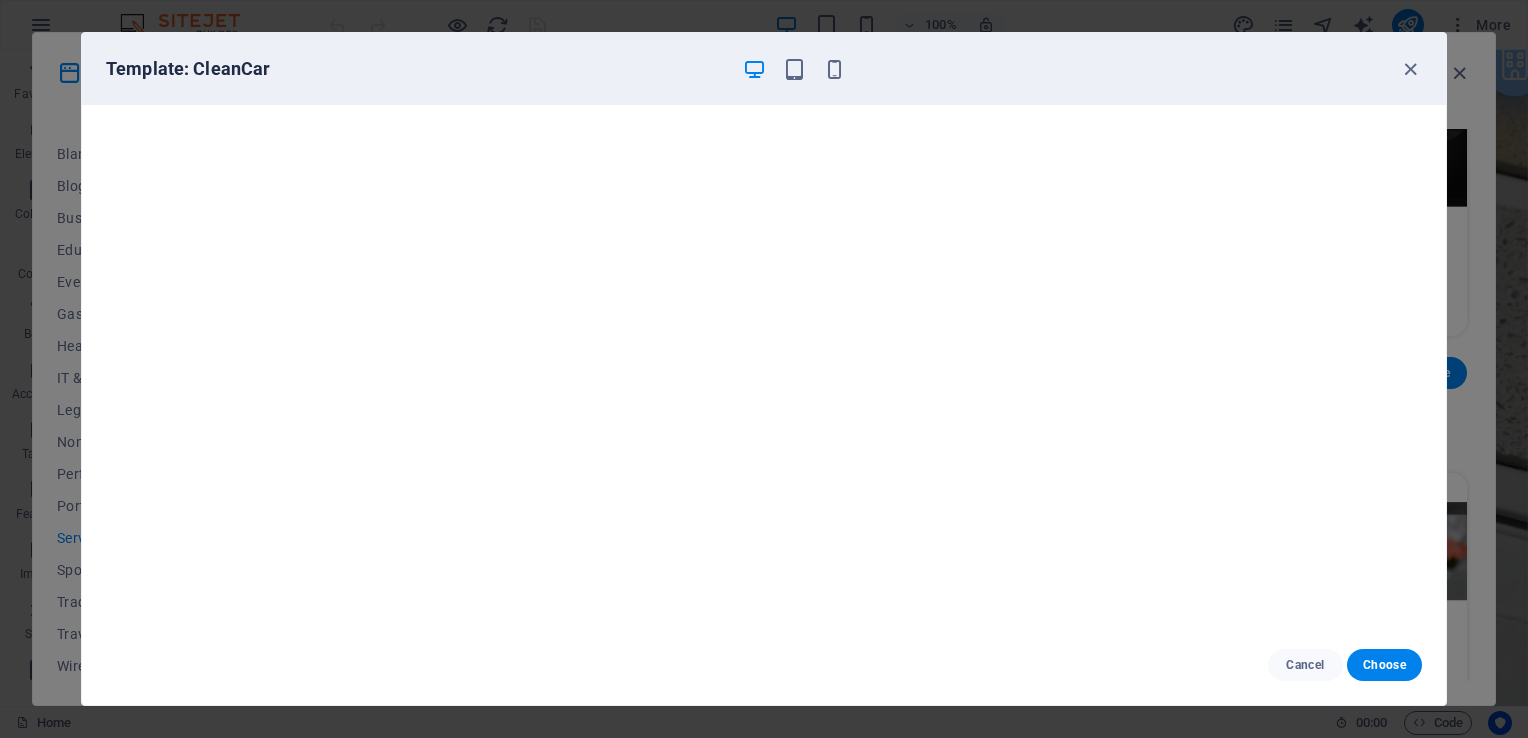 scroll, scrollTop: 5, scrollLeft: 0, axis: vertical 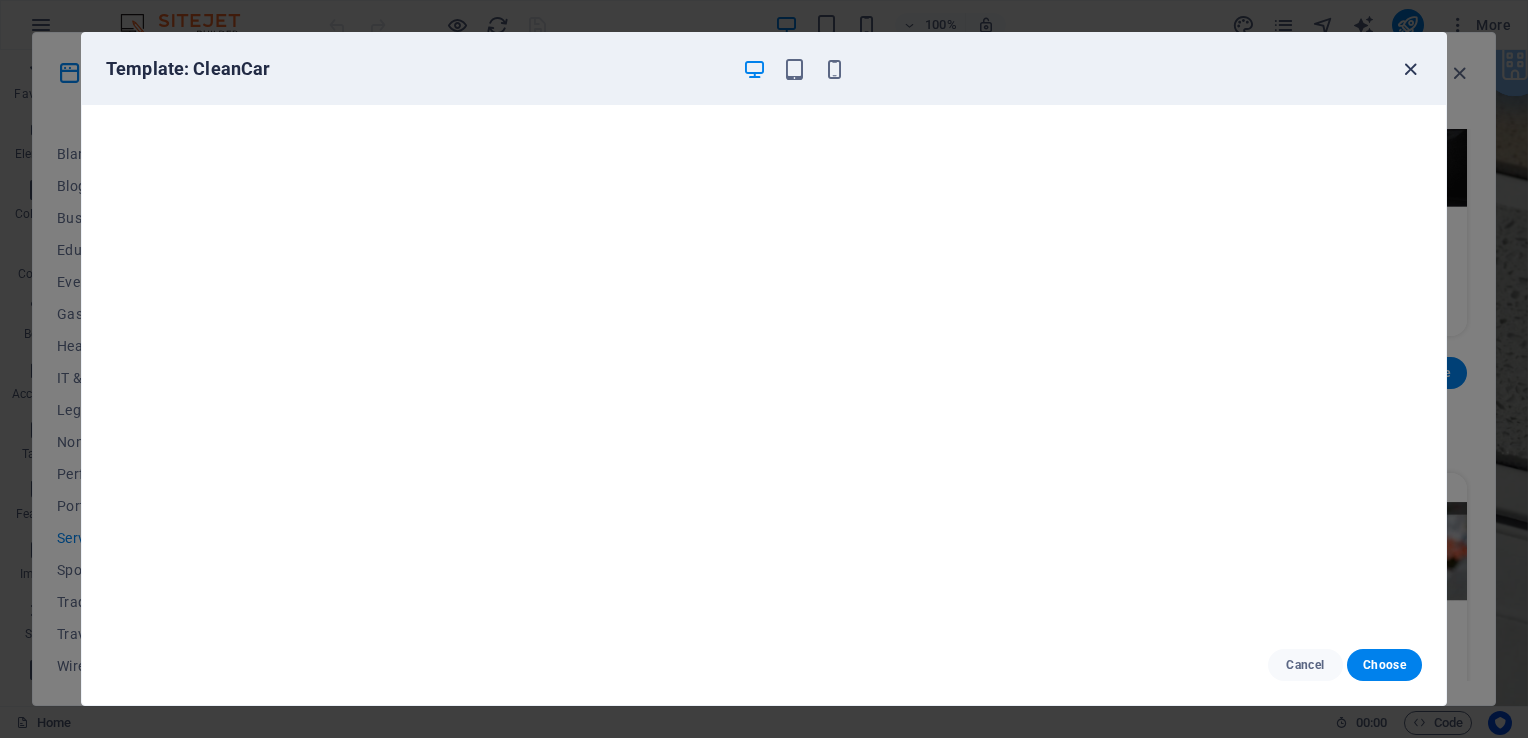 click at bounding box center [1410, 69] 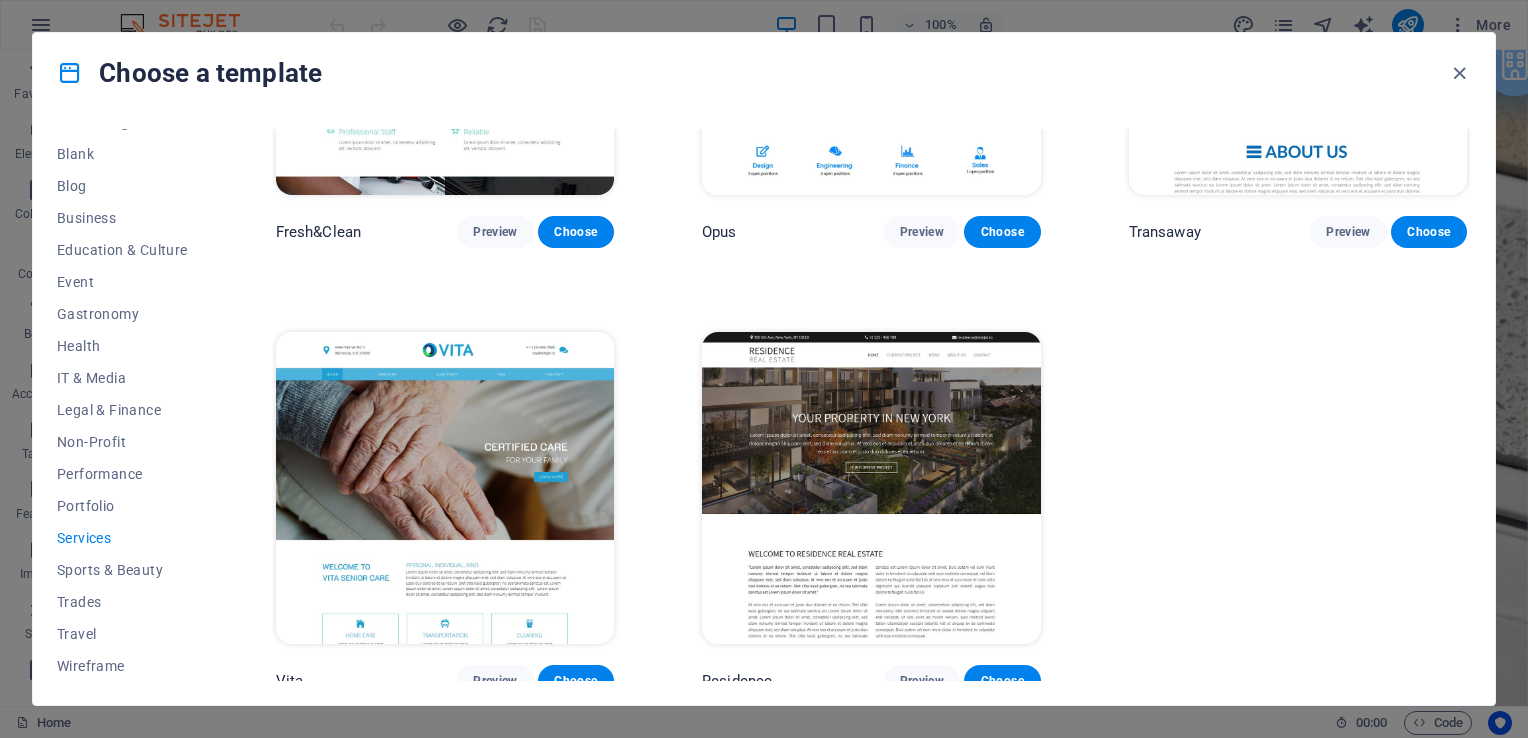 scroll, scrollTop: 2495, scrollLeft: 0, axis: vertical 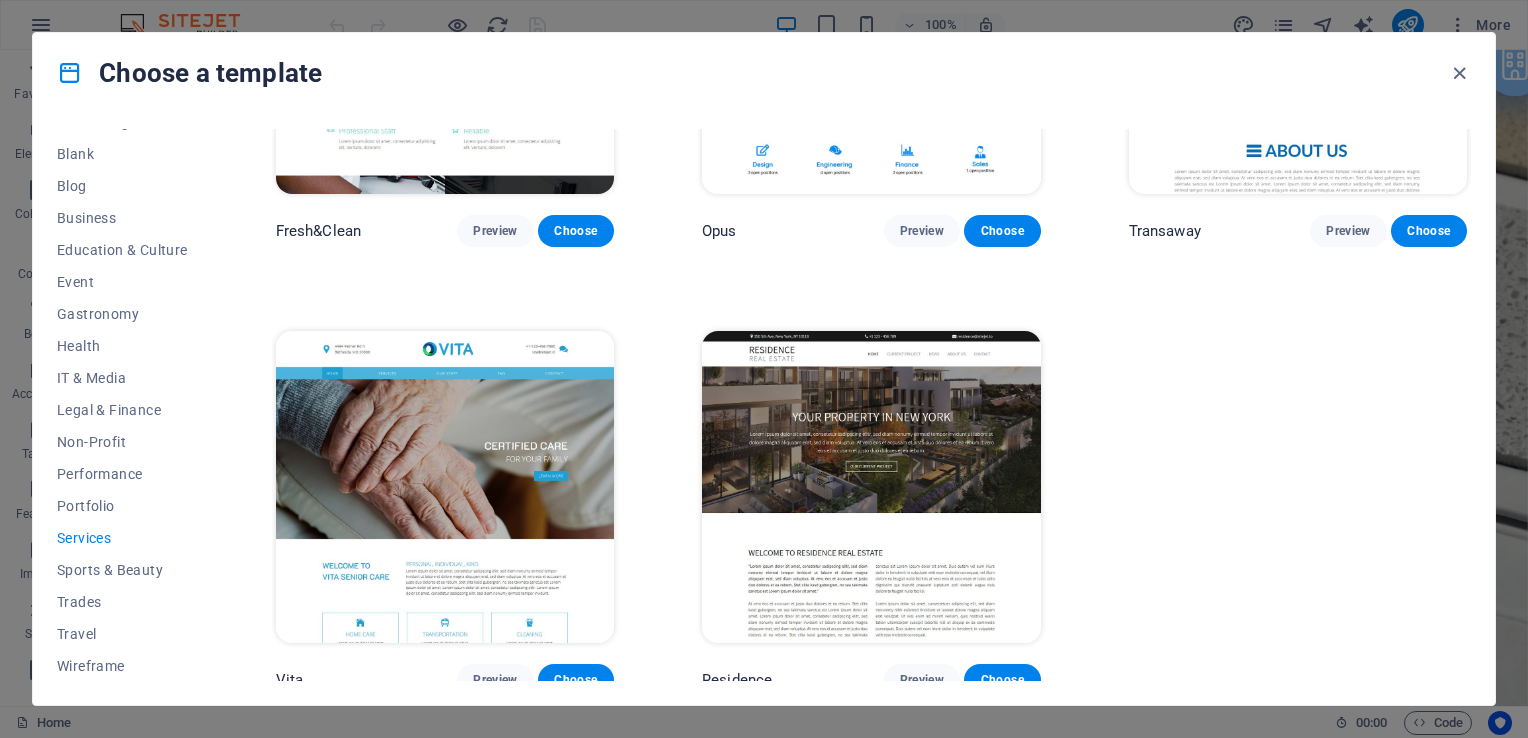 click at bounding box center (445, 487) 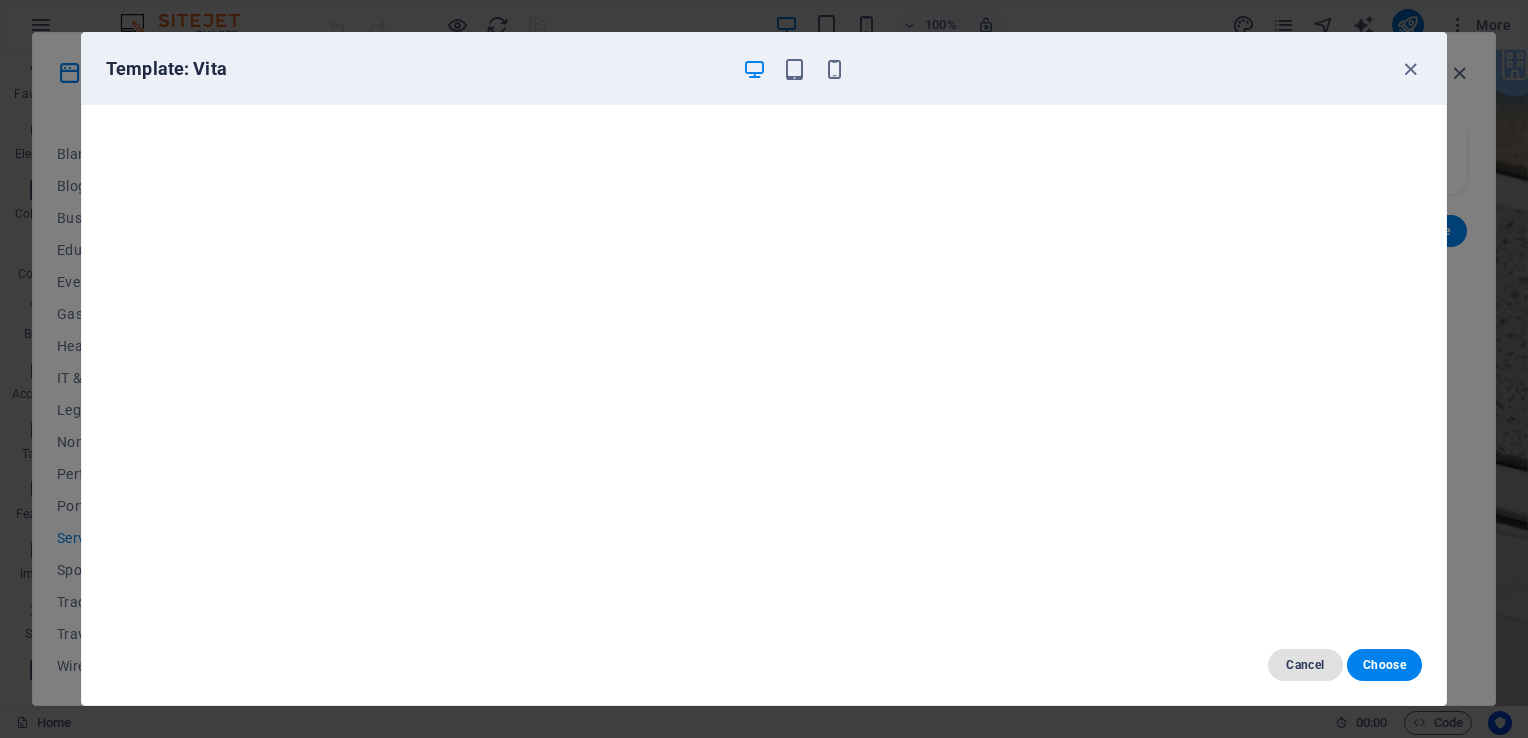 click on "Cancel" at bounding box center (1305, 665) 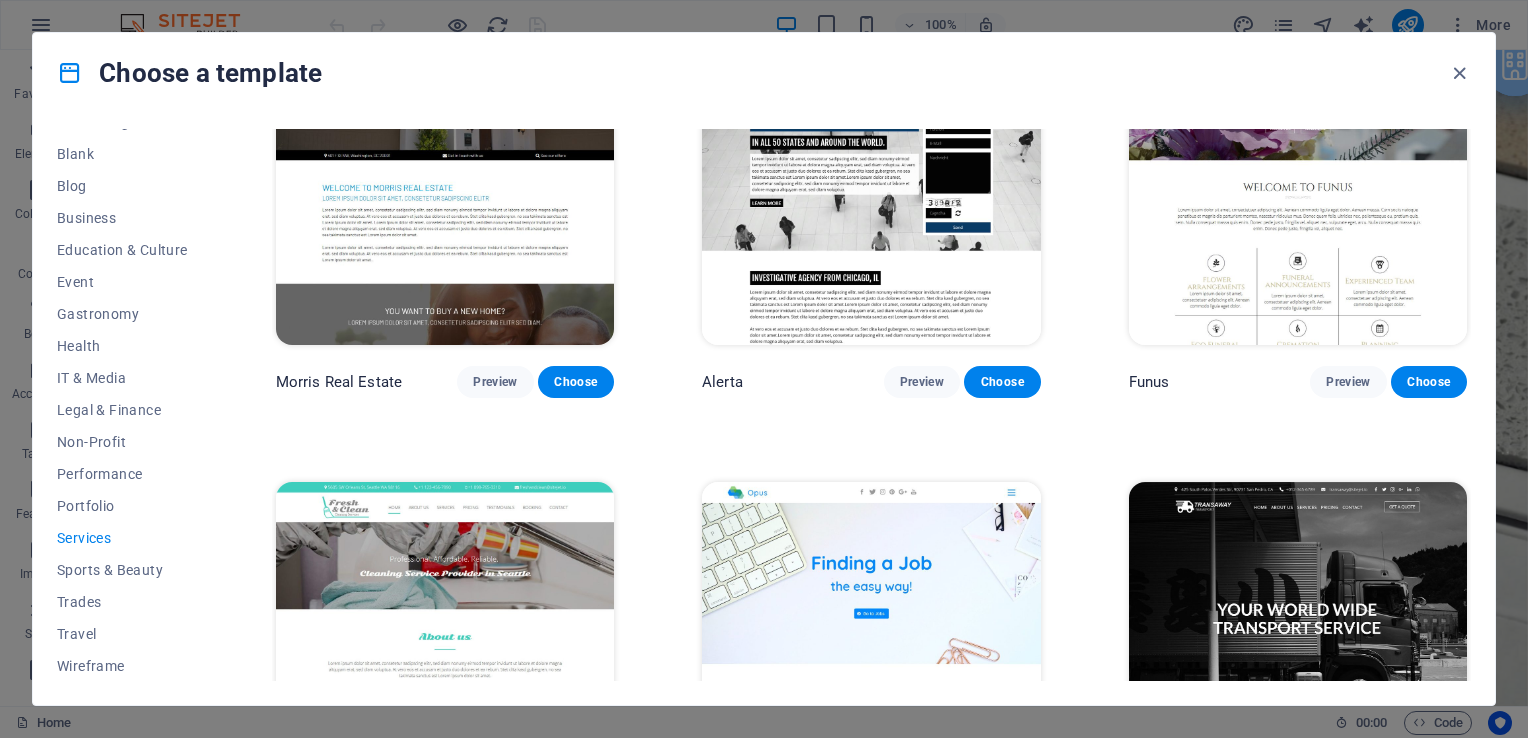 scroll, scrollTop: 1695, scrollLeft: 0, axis: vertical 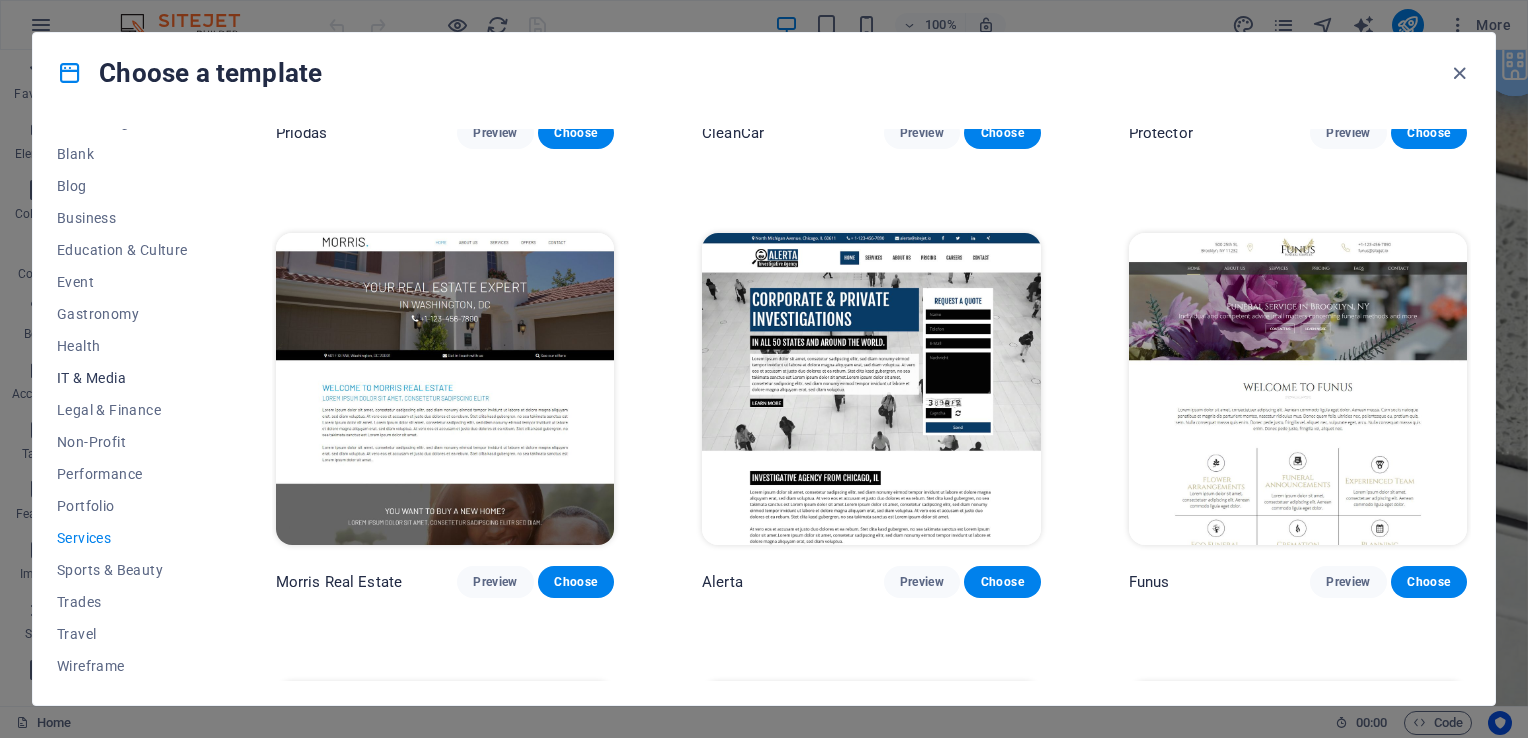 click on "IT & Media" at bounding box center (122, 378) 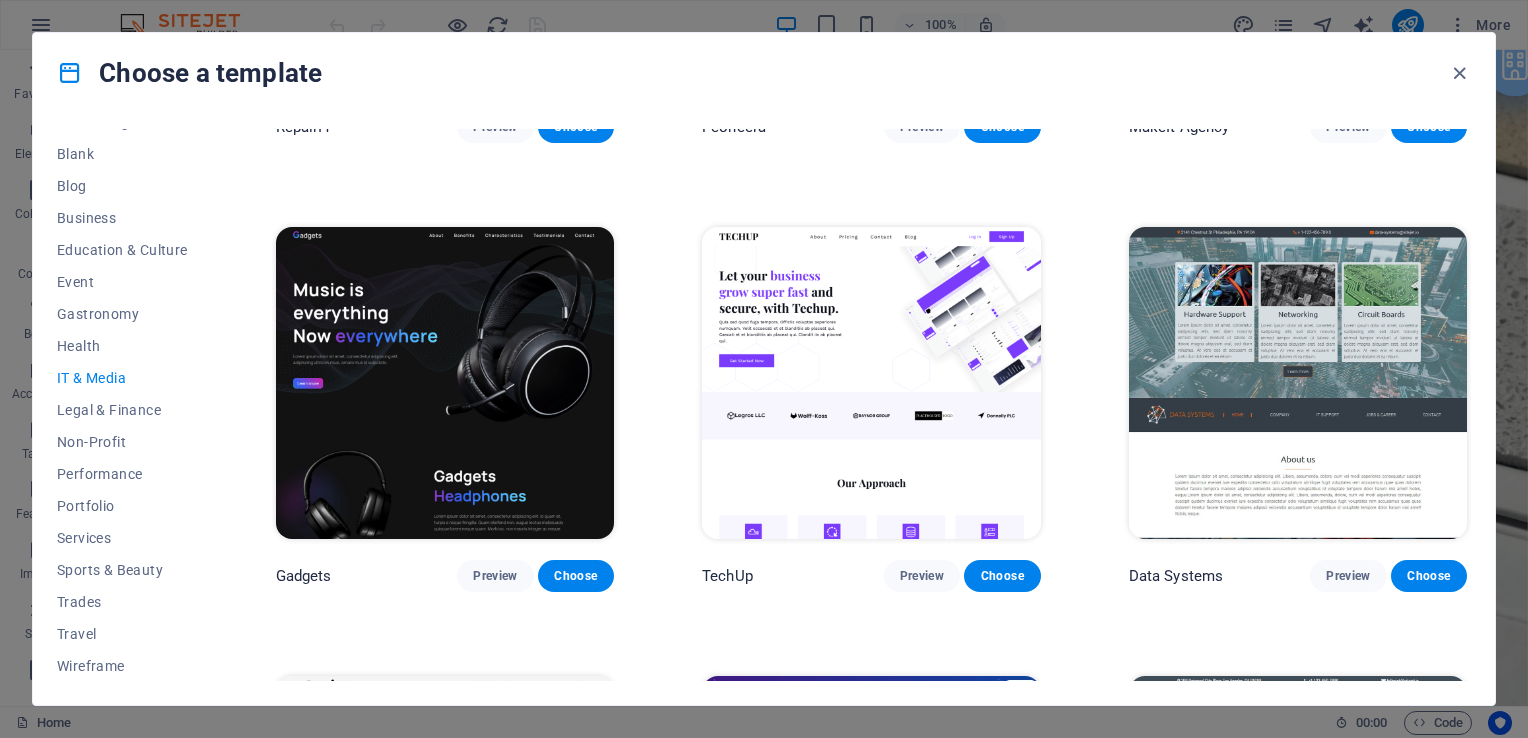 scroll, scrollTop: 255, scrollLeft: 0, axis: vertical 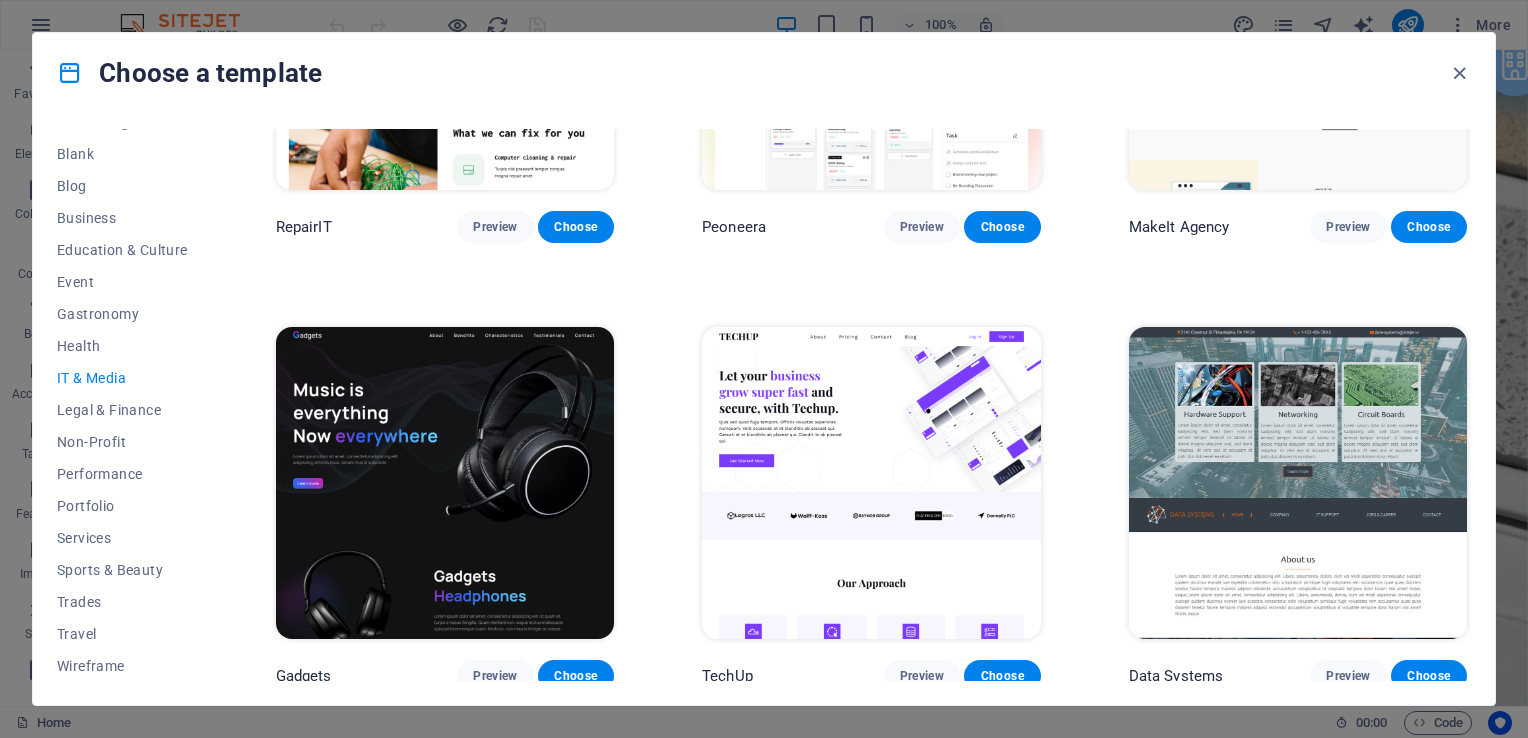 click at bounding box center [445, 483] 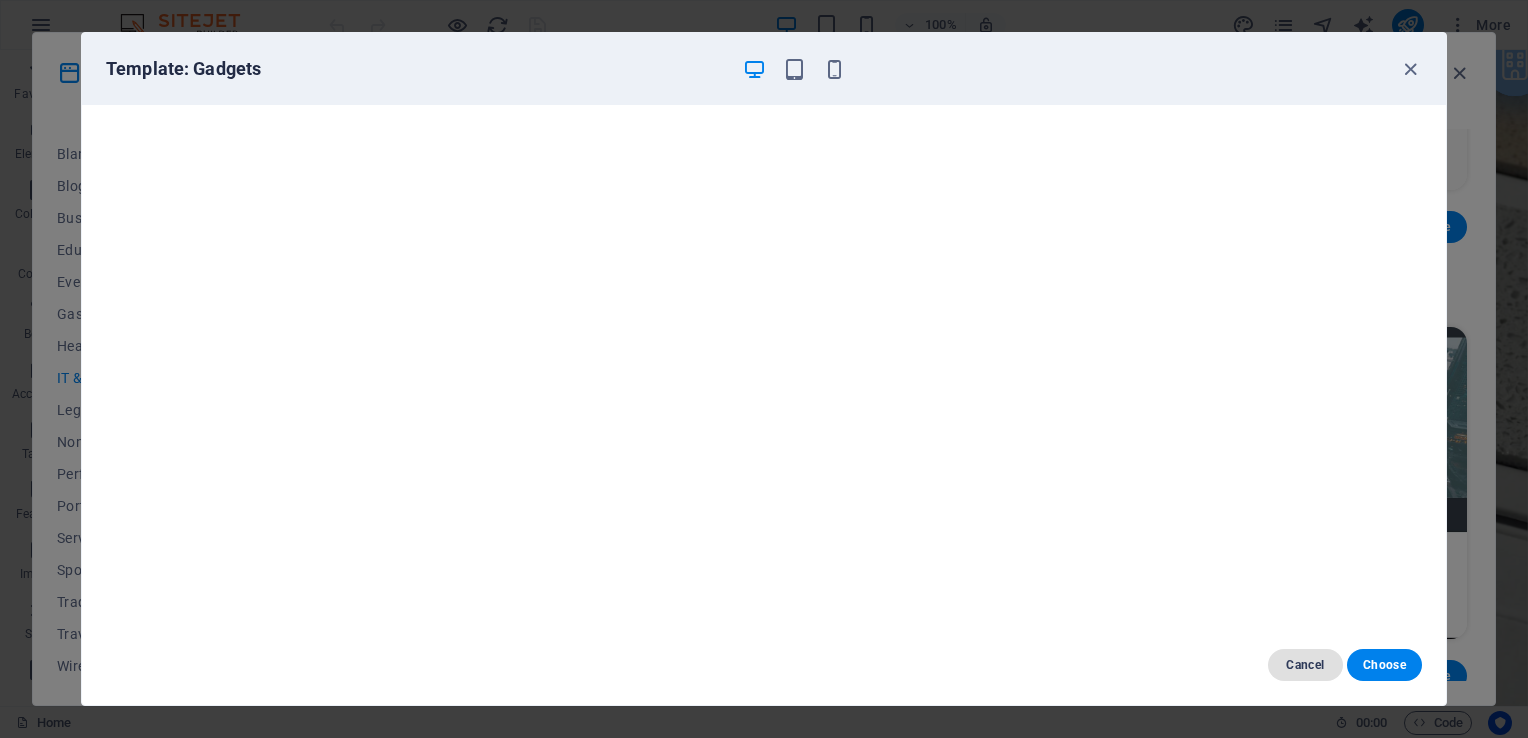 click on "Cancel" at bounding box center (1305, 665) 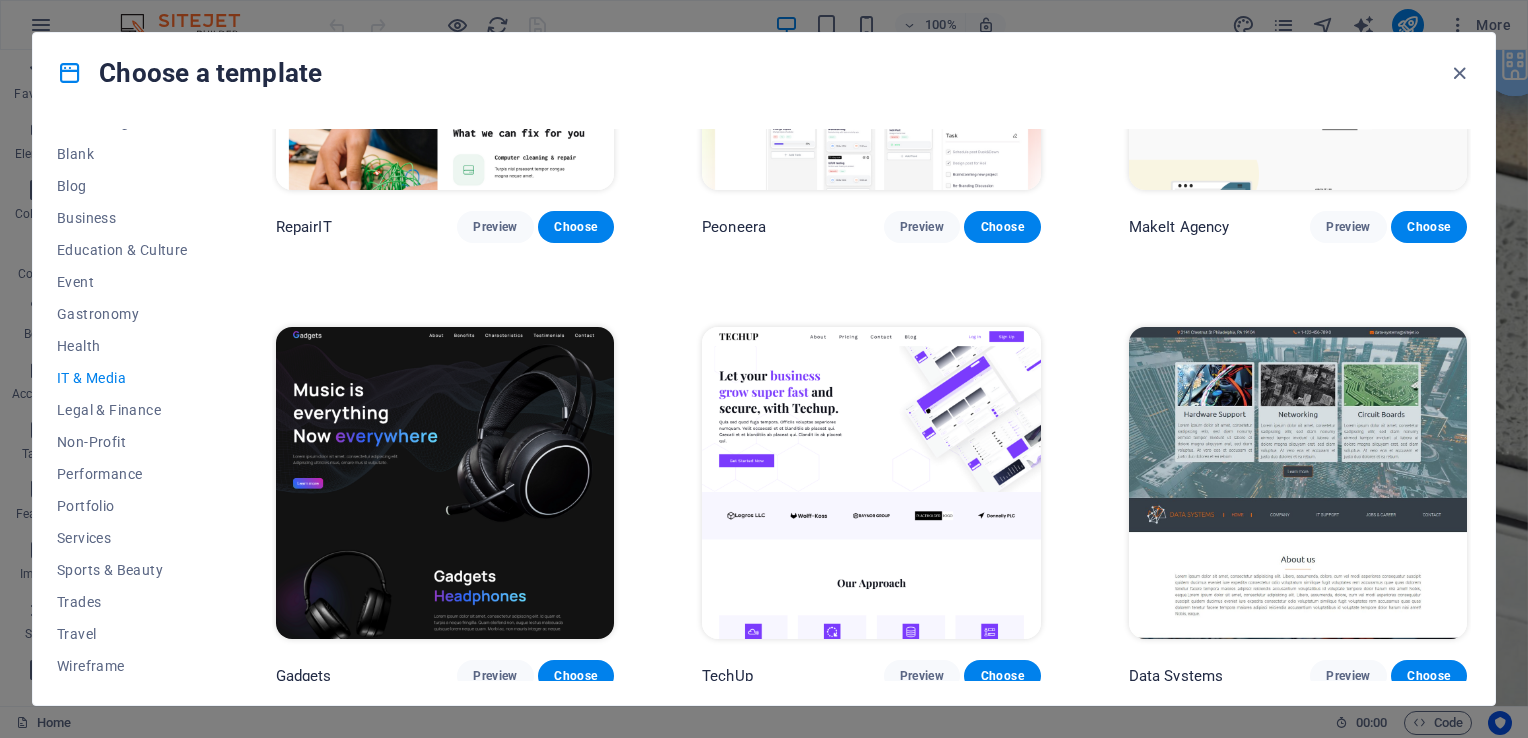 click at bounding box center [871, 483] 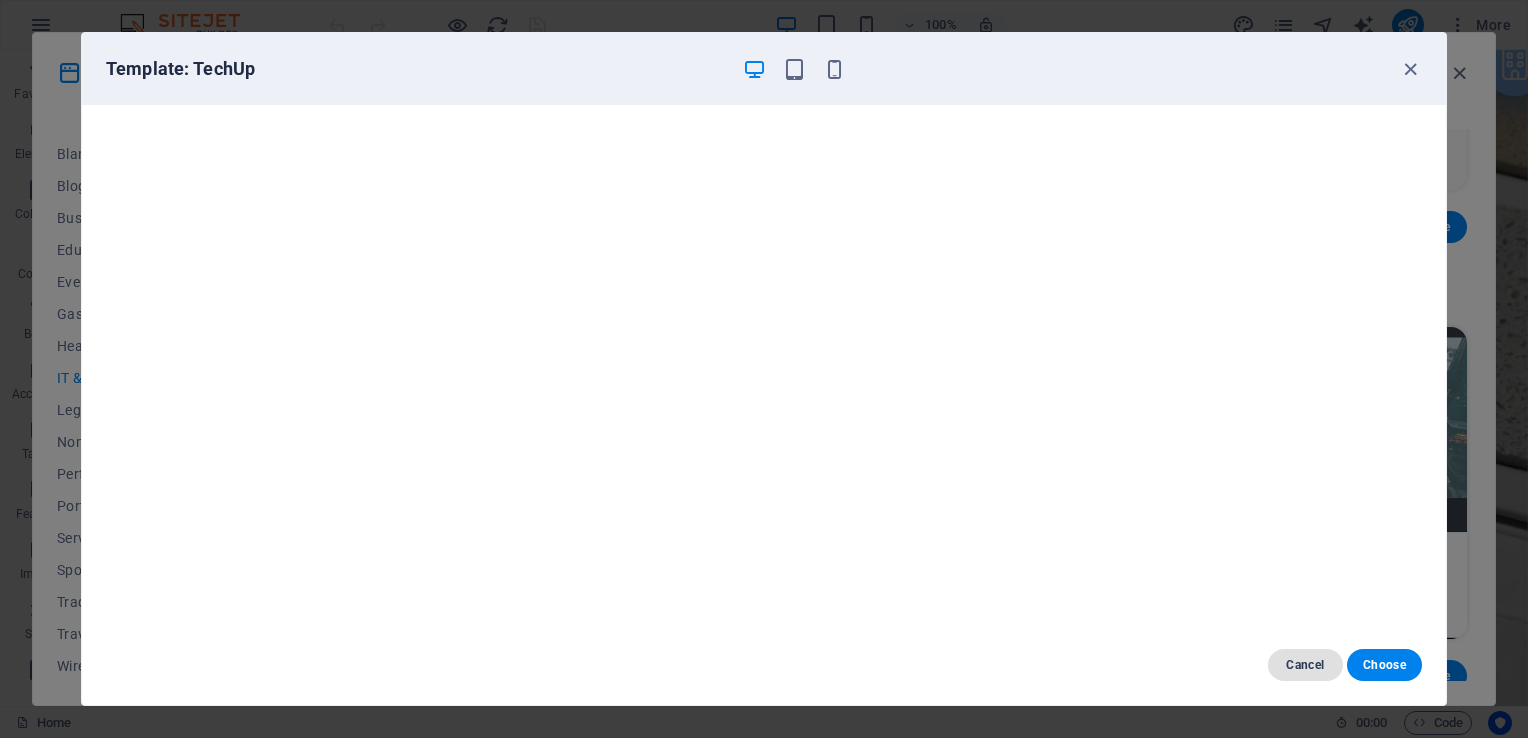 click on "Cancel" at bounding box center (1305, 665) 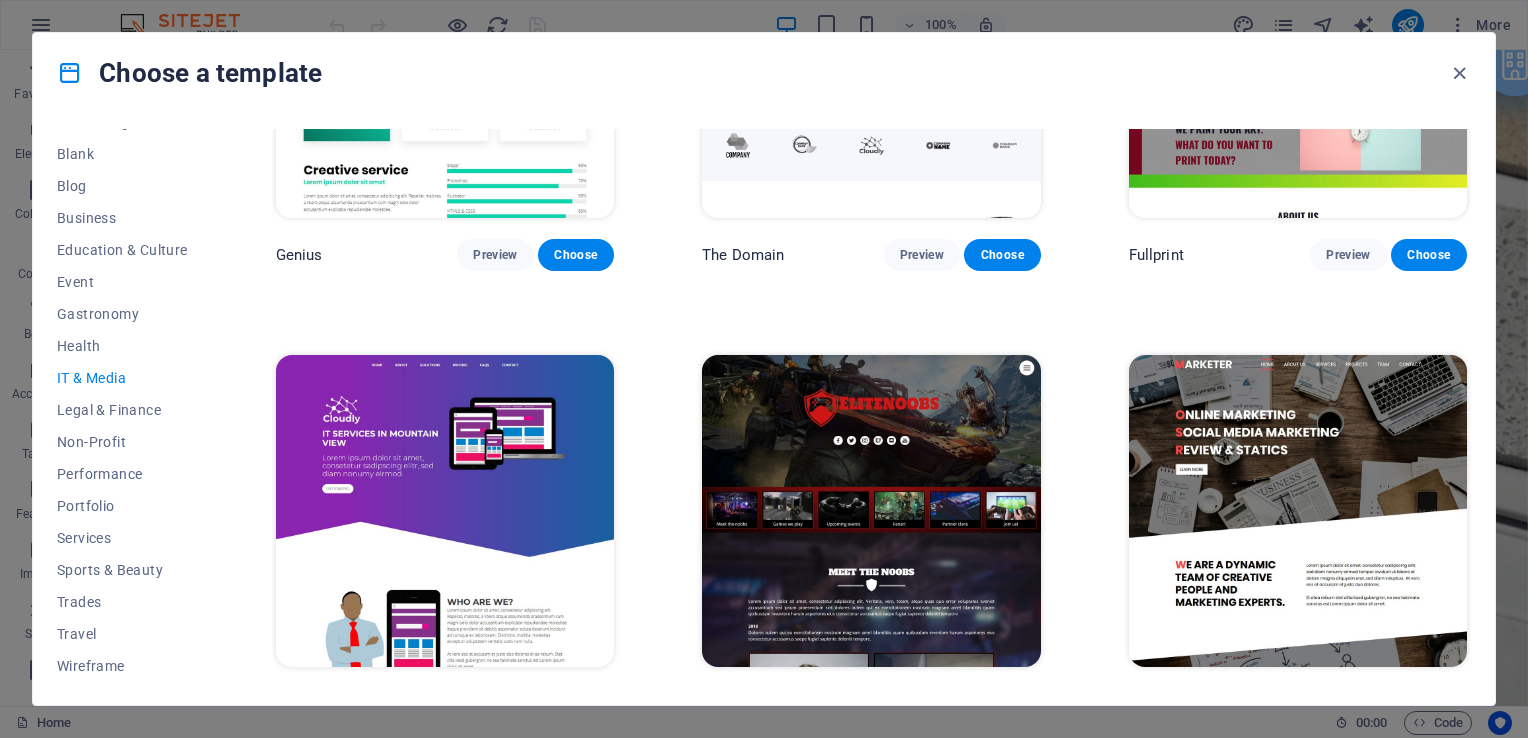 scroll, scrollTop: 1155, scrollLeft: 0, axis: vertical 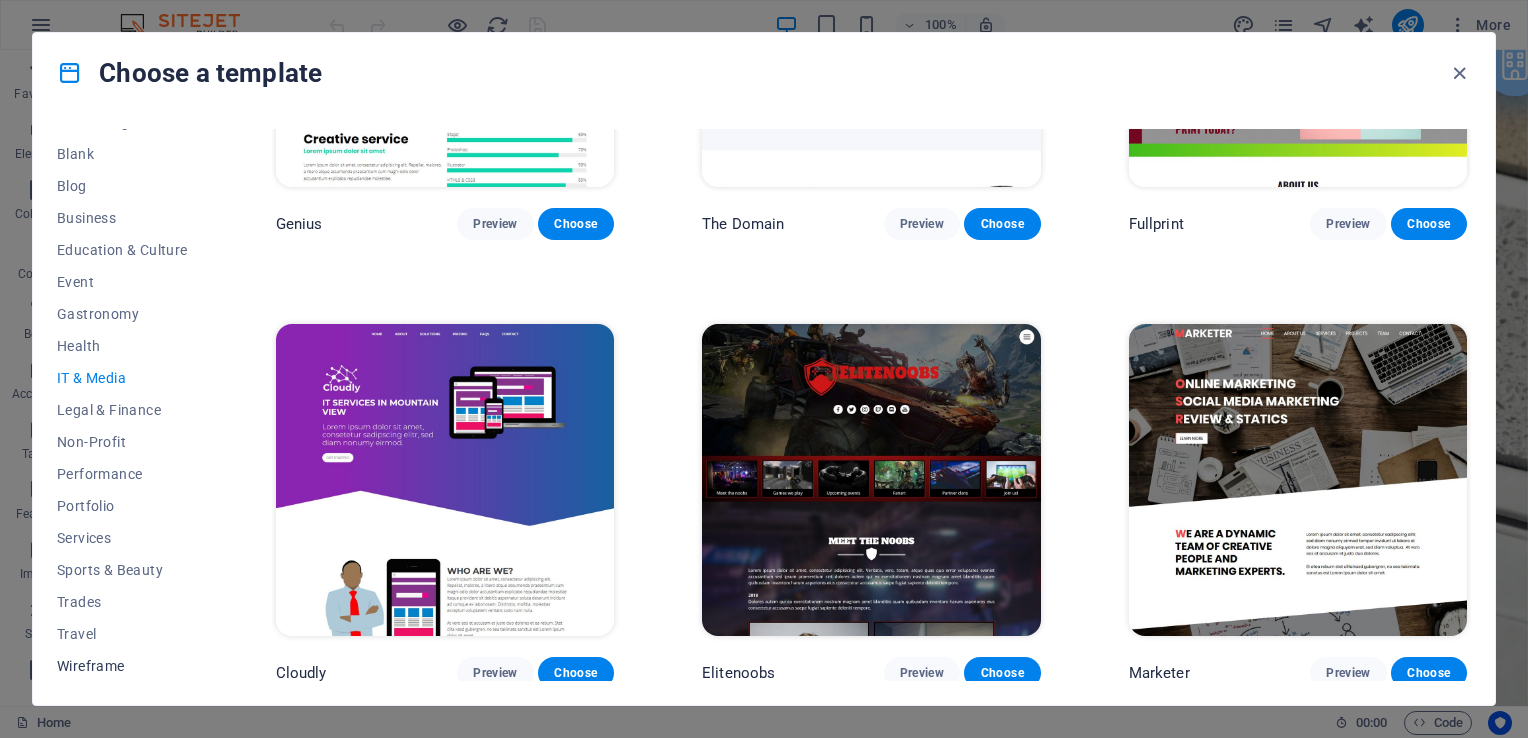 click on "Wireframe" at bounding box center [122, 666] 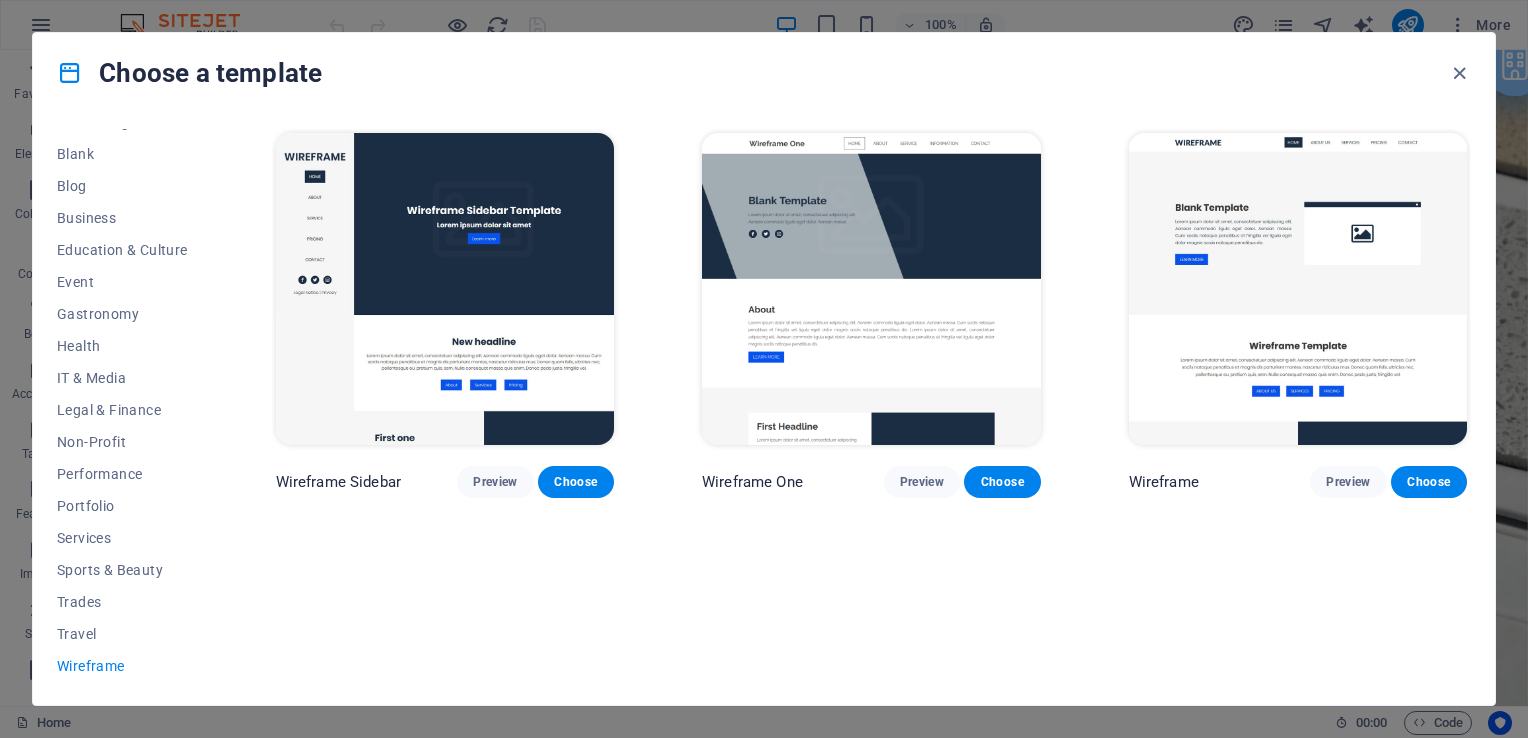 scroll, scrollTop: 0, scrollLeft: 0, axis: both 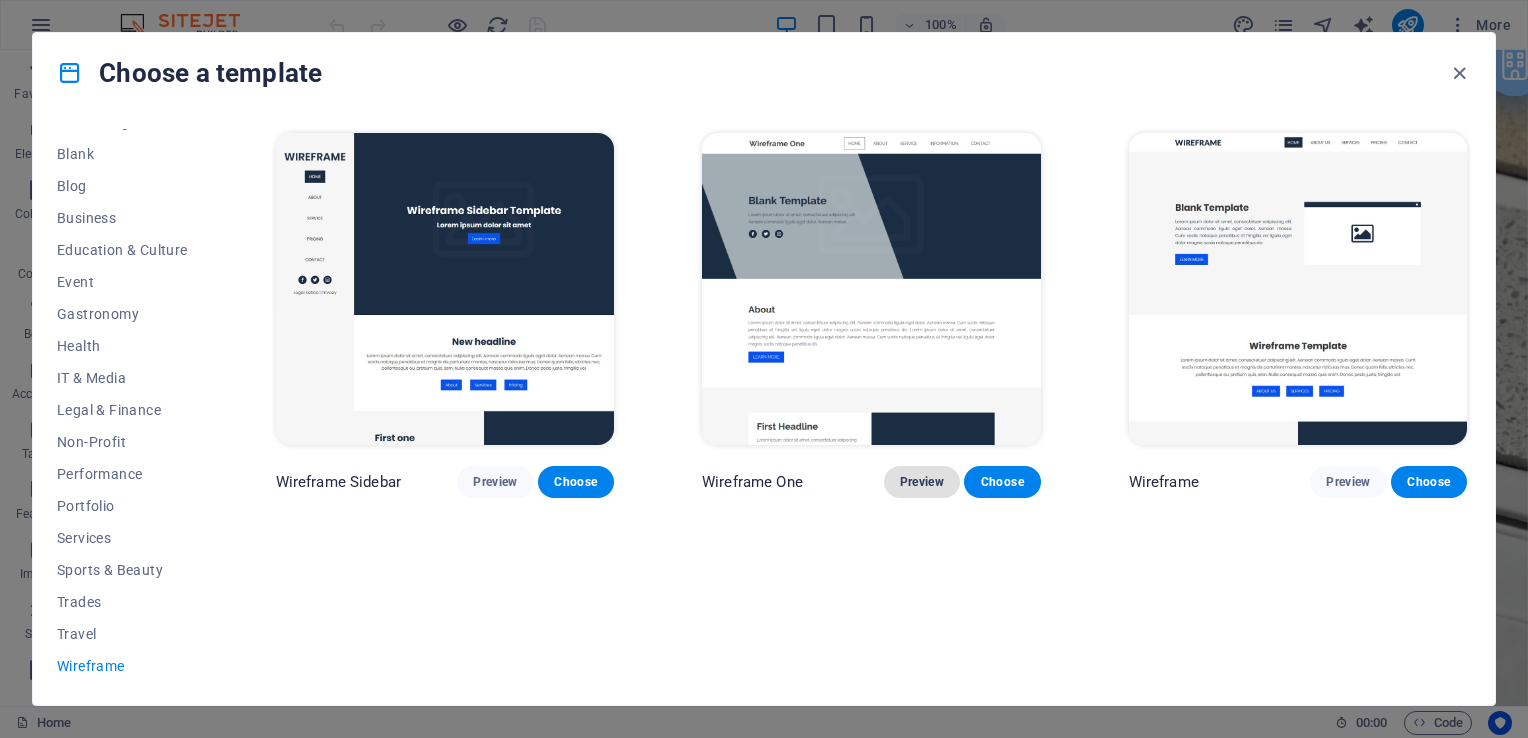 click on "Preview" at bounding box center [922, 482] 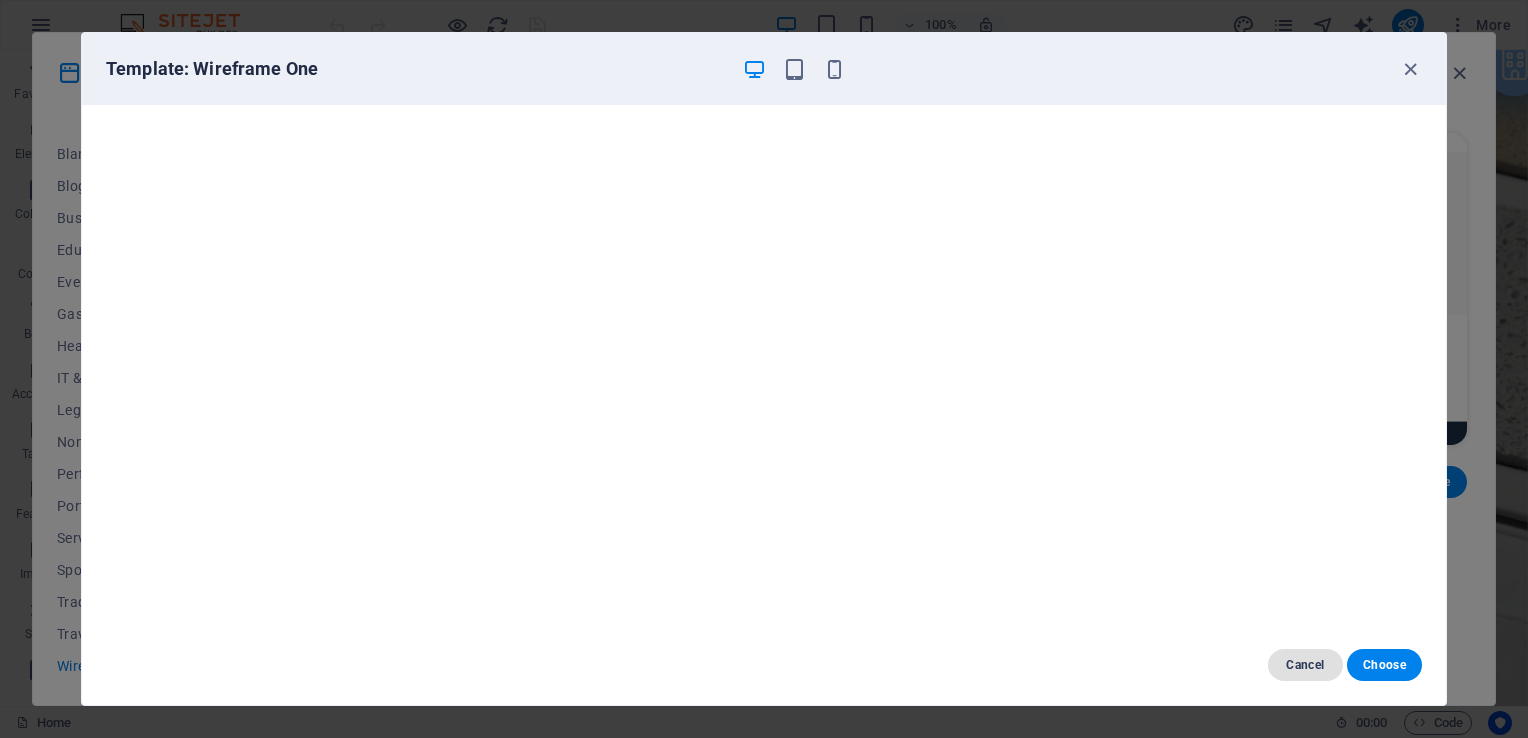 click on "Cancel" at bounding box center (1305, 665) 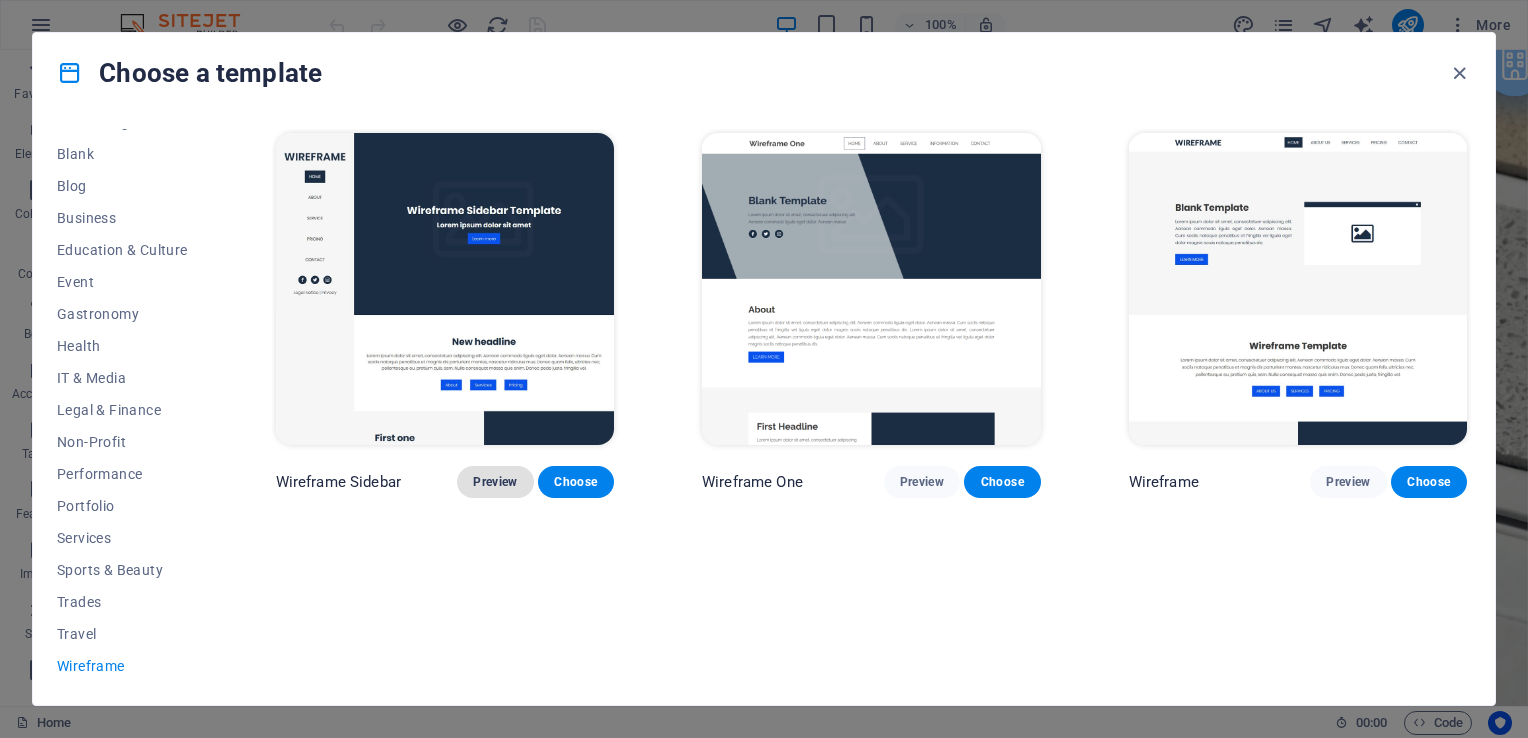 click on "Preview" at bounding box center [495, 482] 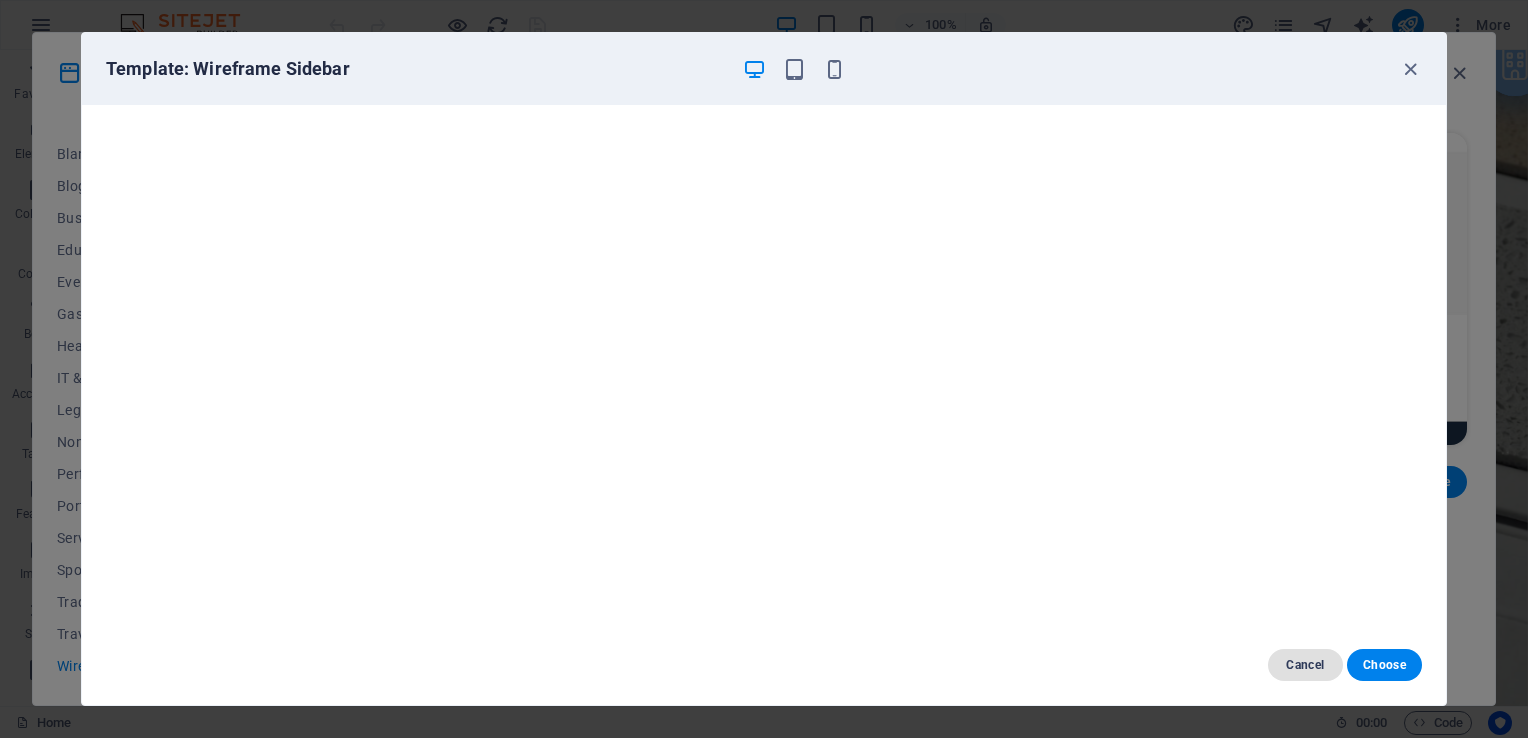 click on "Cancel" at bounding box center (1305, 665) 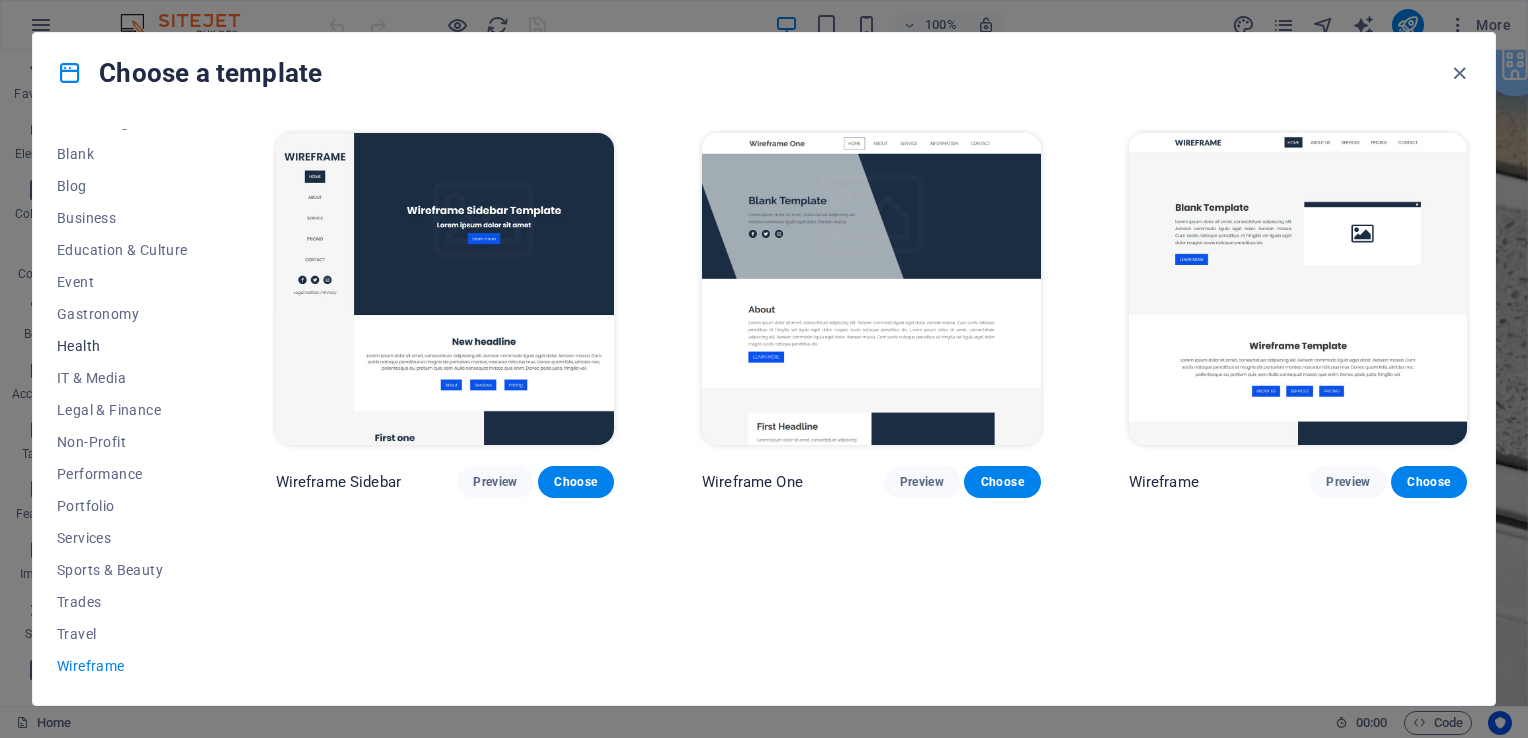 click on "Health" at bounding box center [122, 346] 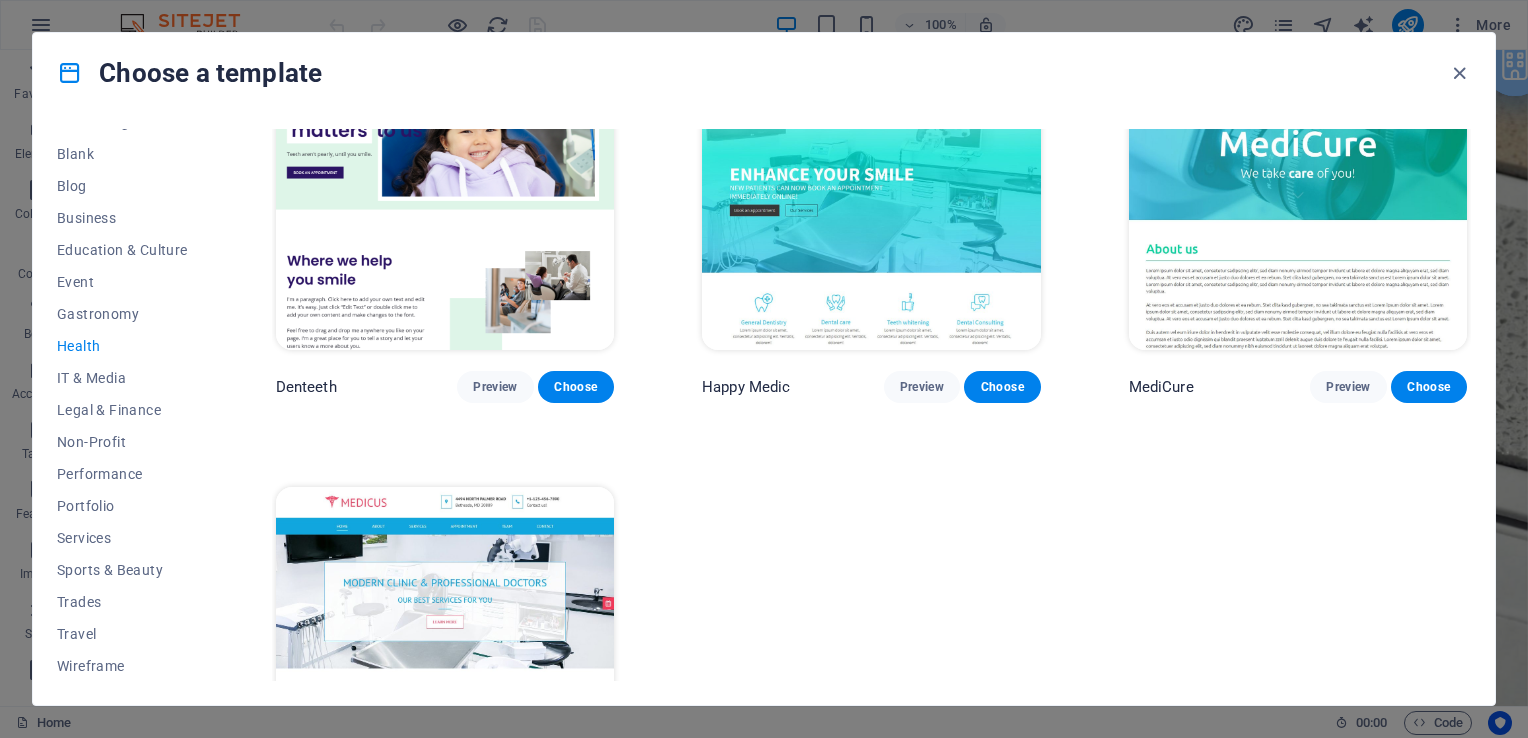 scroll, scrollTop: 708, scrollLeft: 0, axis: vertical 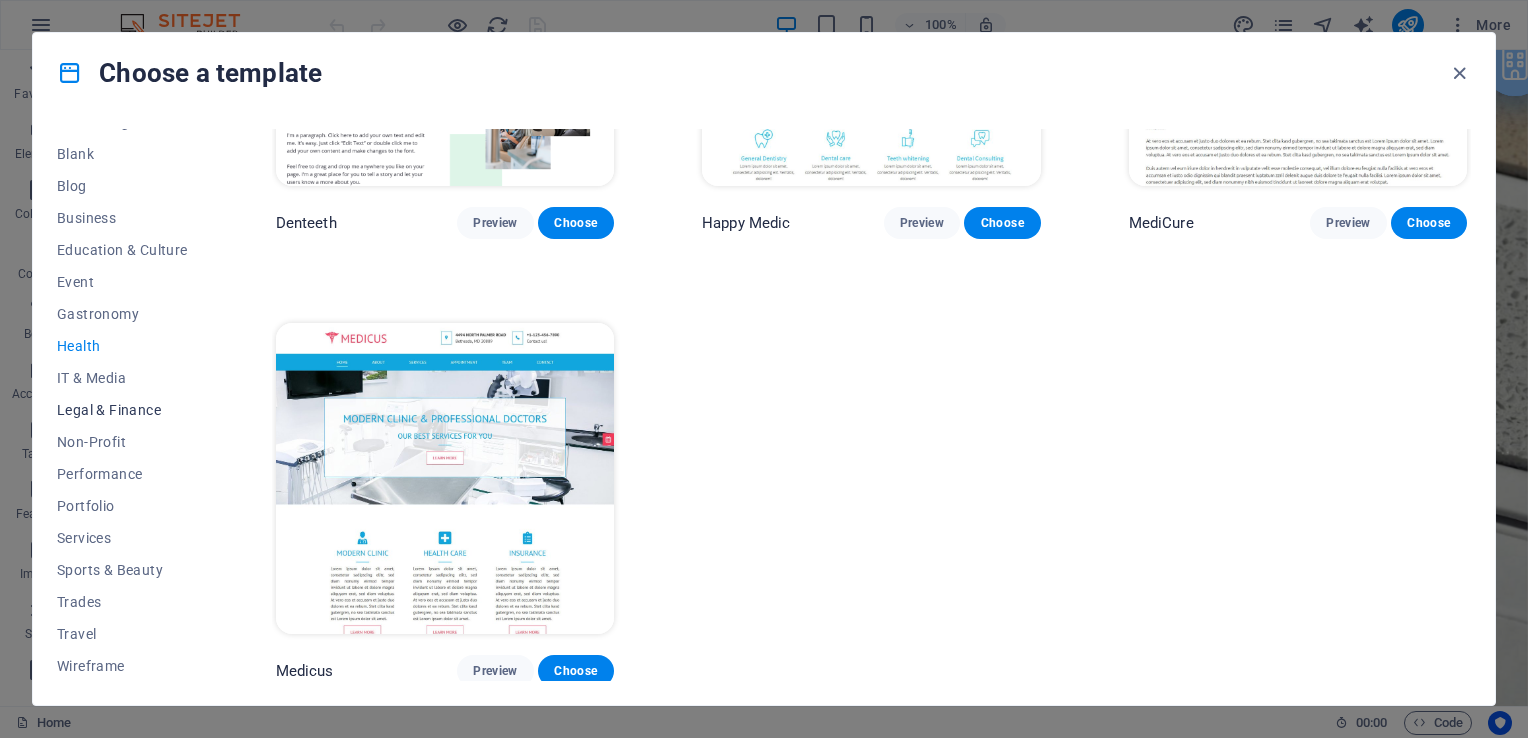 click on "Legal & Finance" at bounding box center (122, 410) 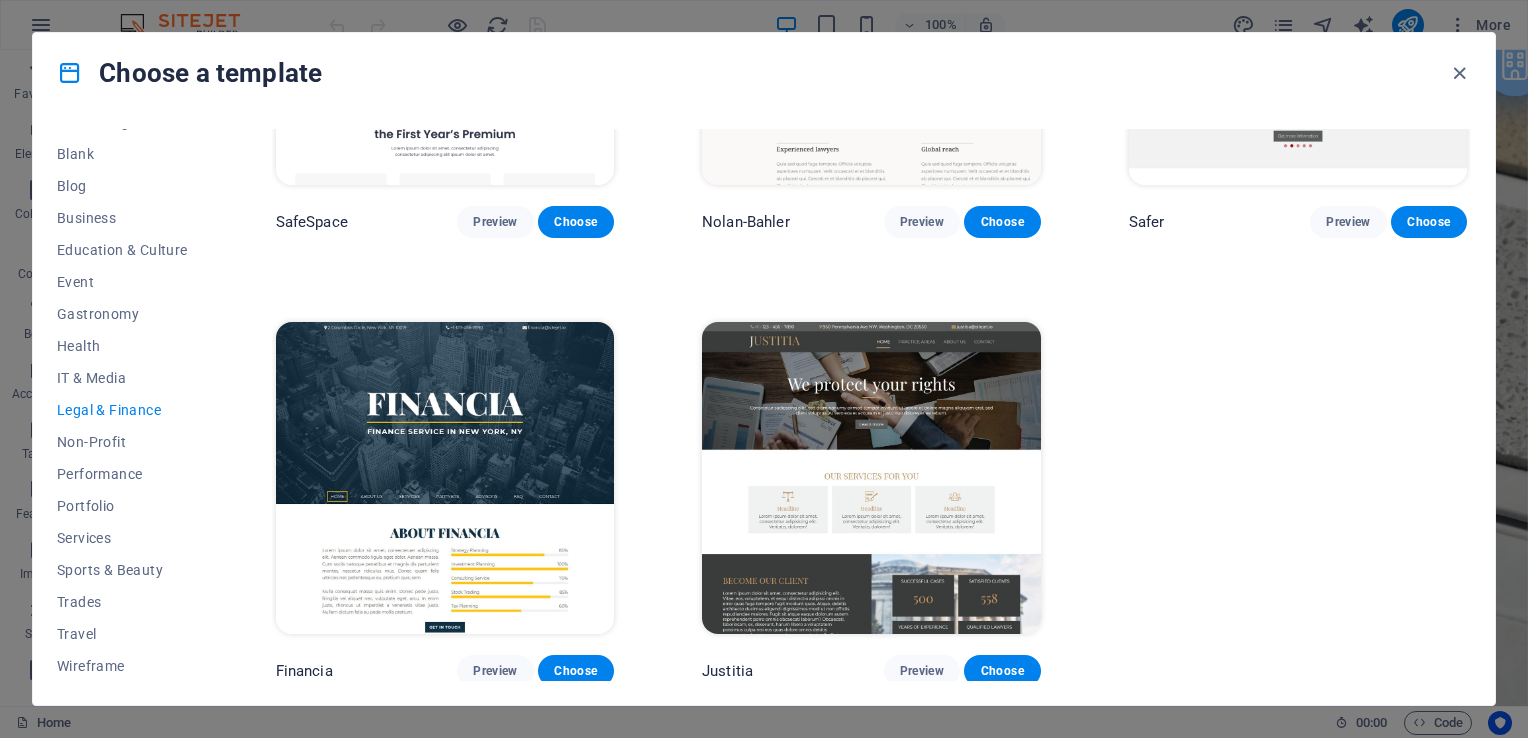 scroll, scrollTop: 0, scrollLeft: 0, axis: both 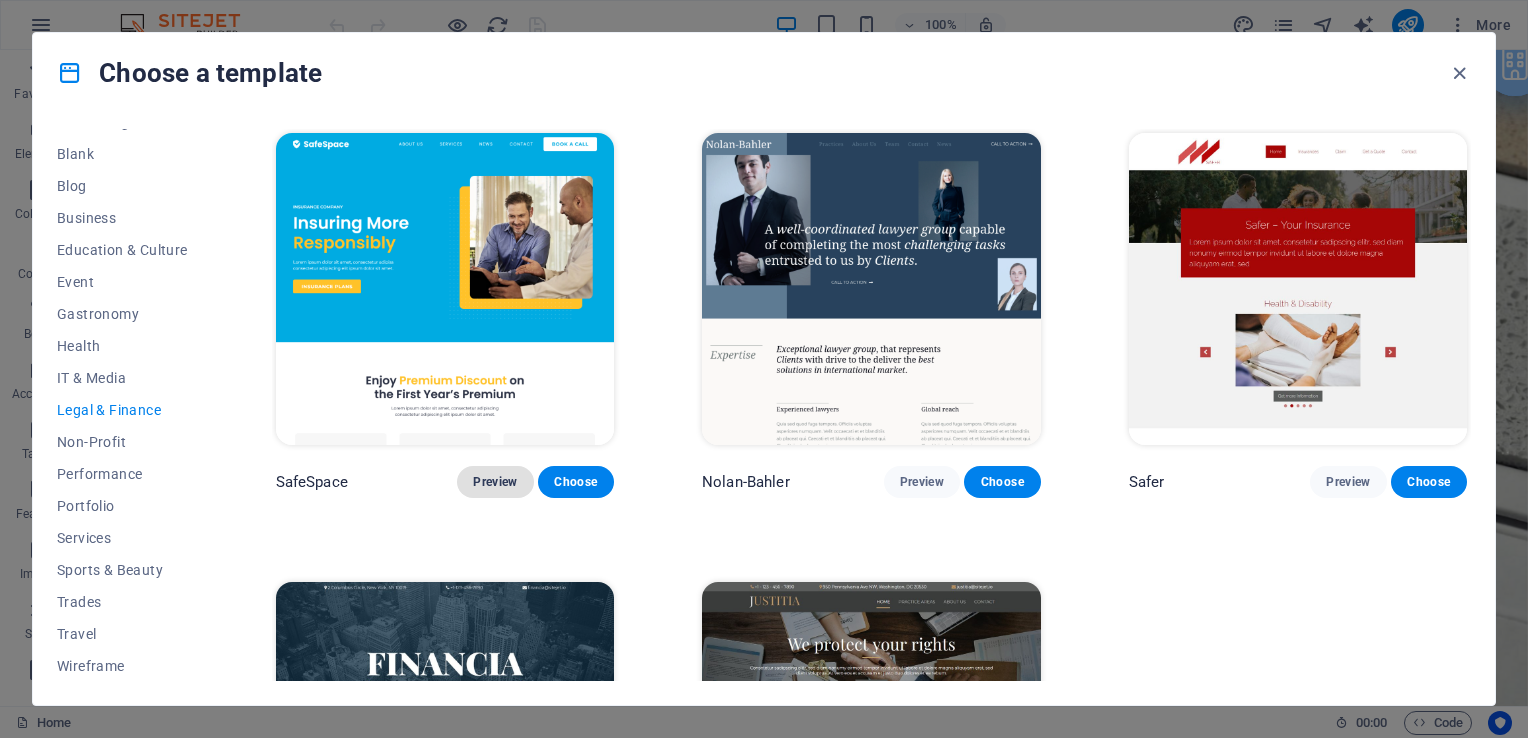 click on "Preview" at bounding box center (495, 482) 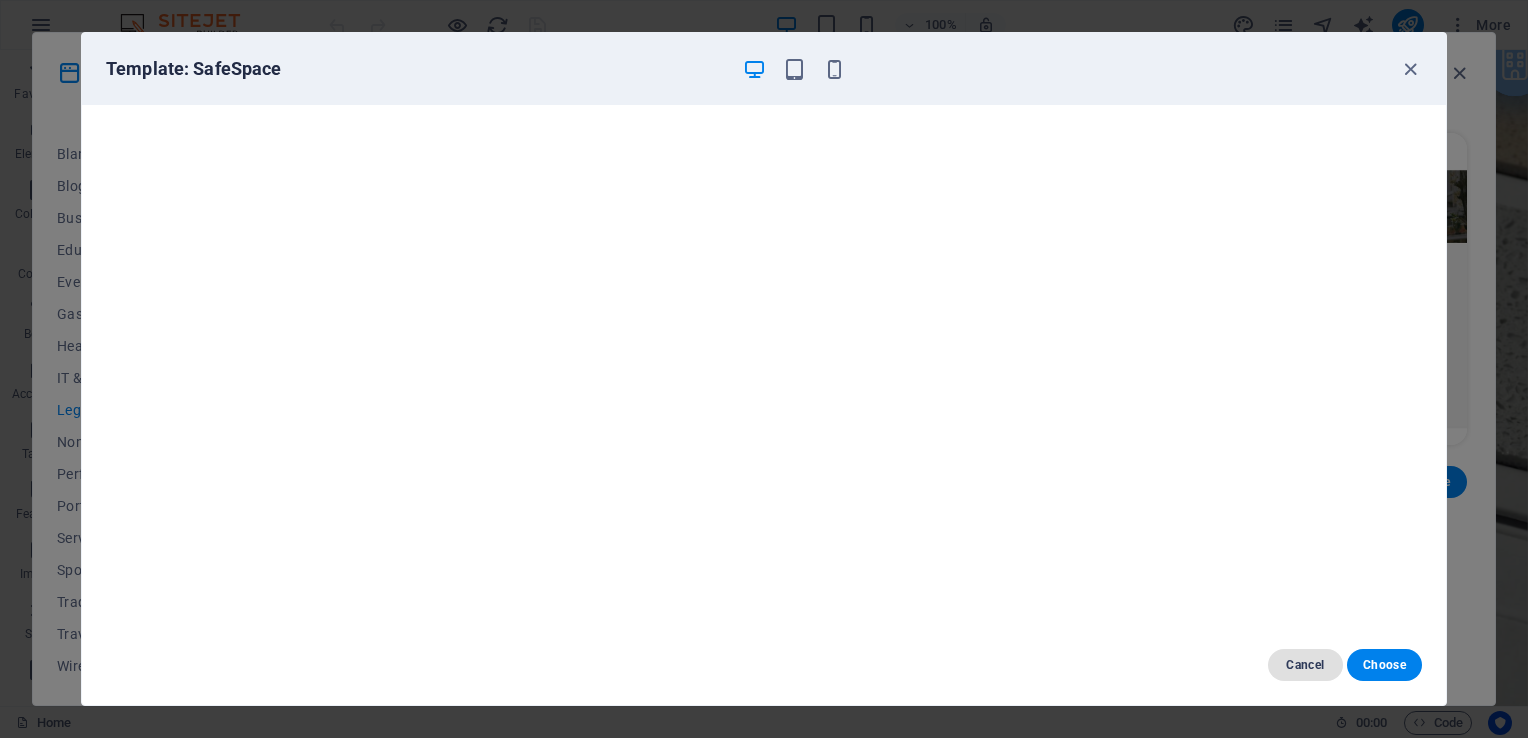 click on "Cancel" at bounding box center (1305, 665) 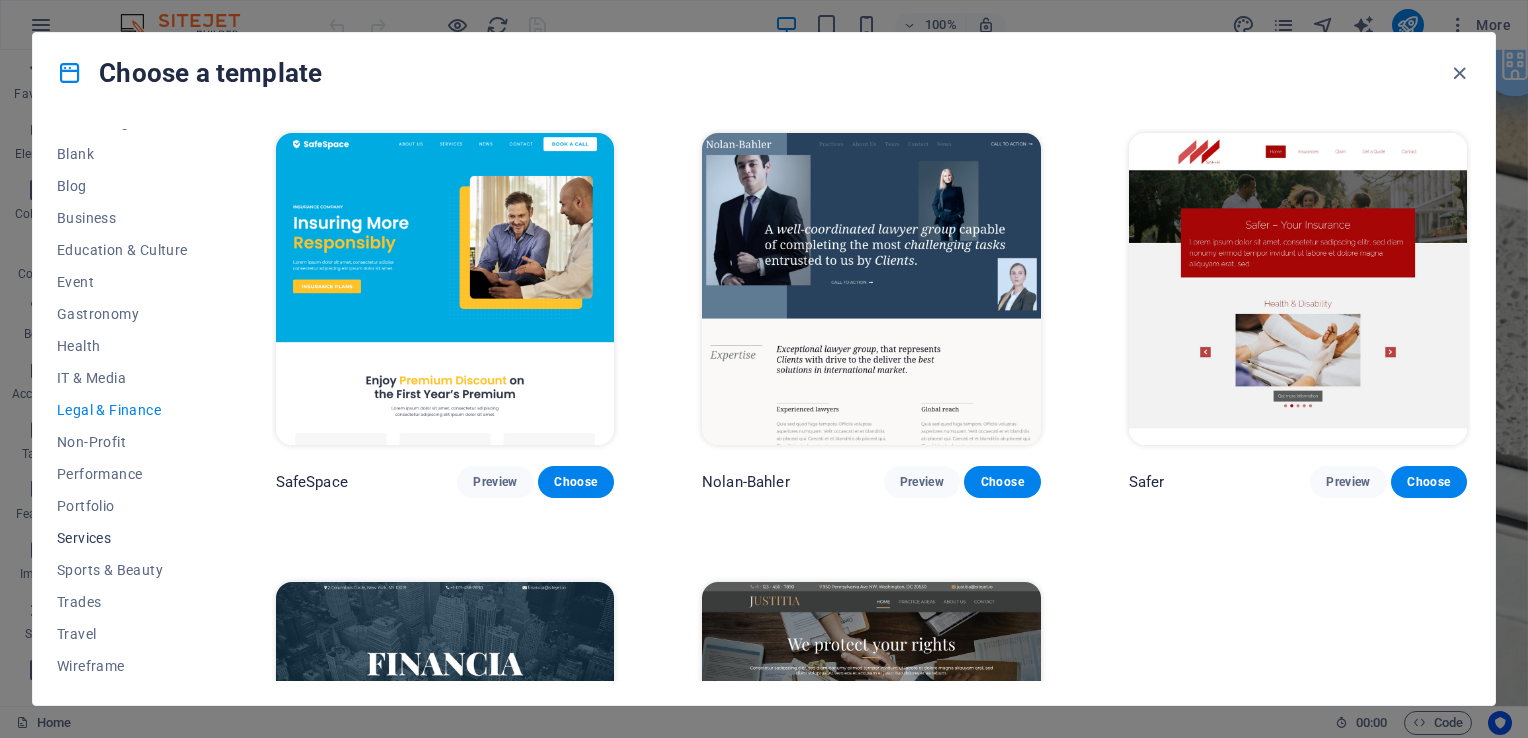 click on "Services" at bounding box center [122, 538] 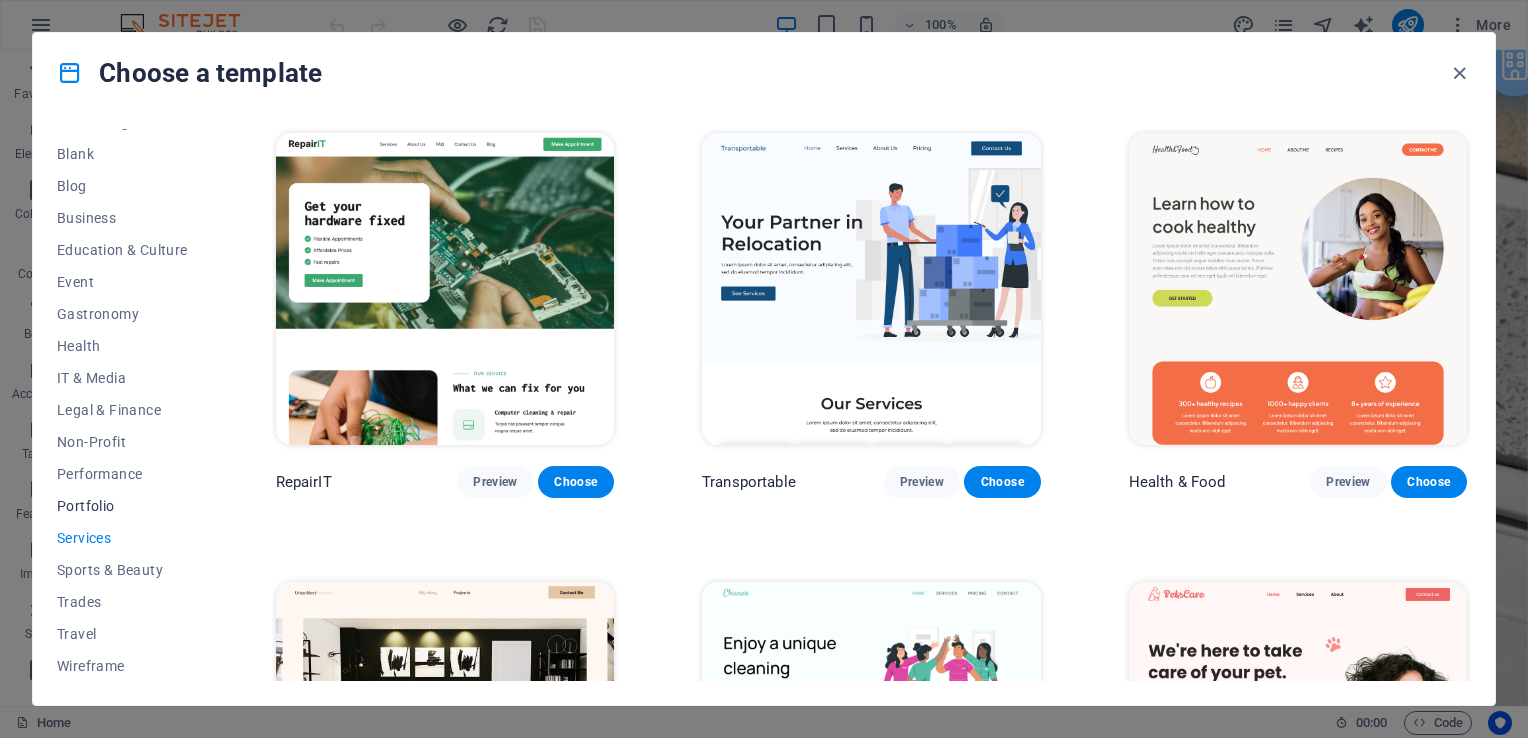 click on "Portfolio" at bounding box center [122, 506] 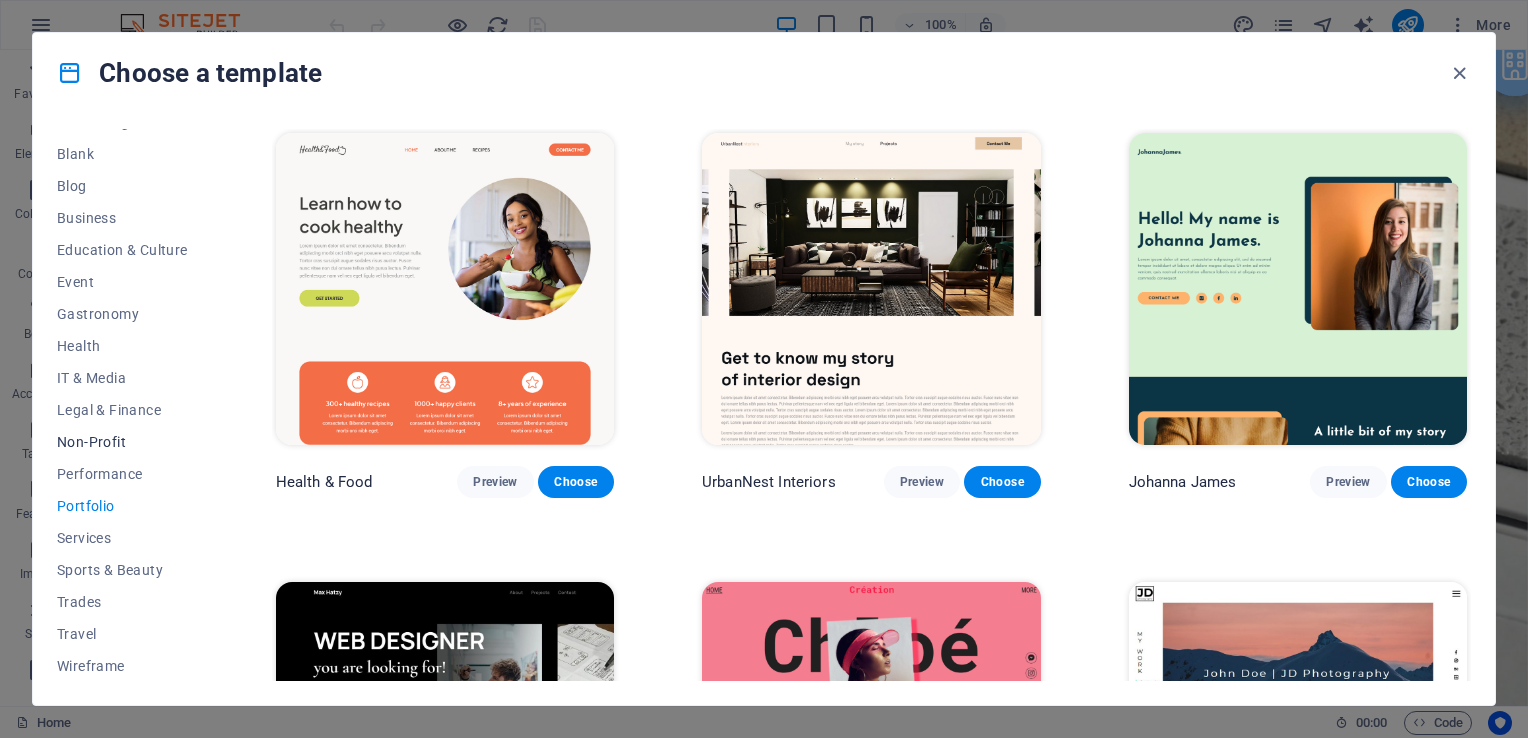 click on "Non-Profit" at bounding box center [122, 442] 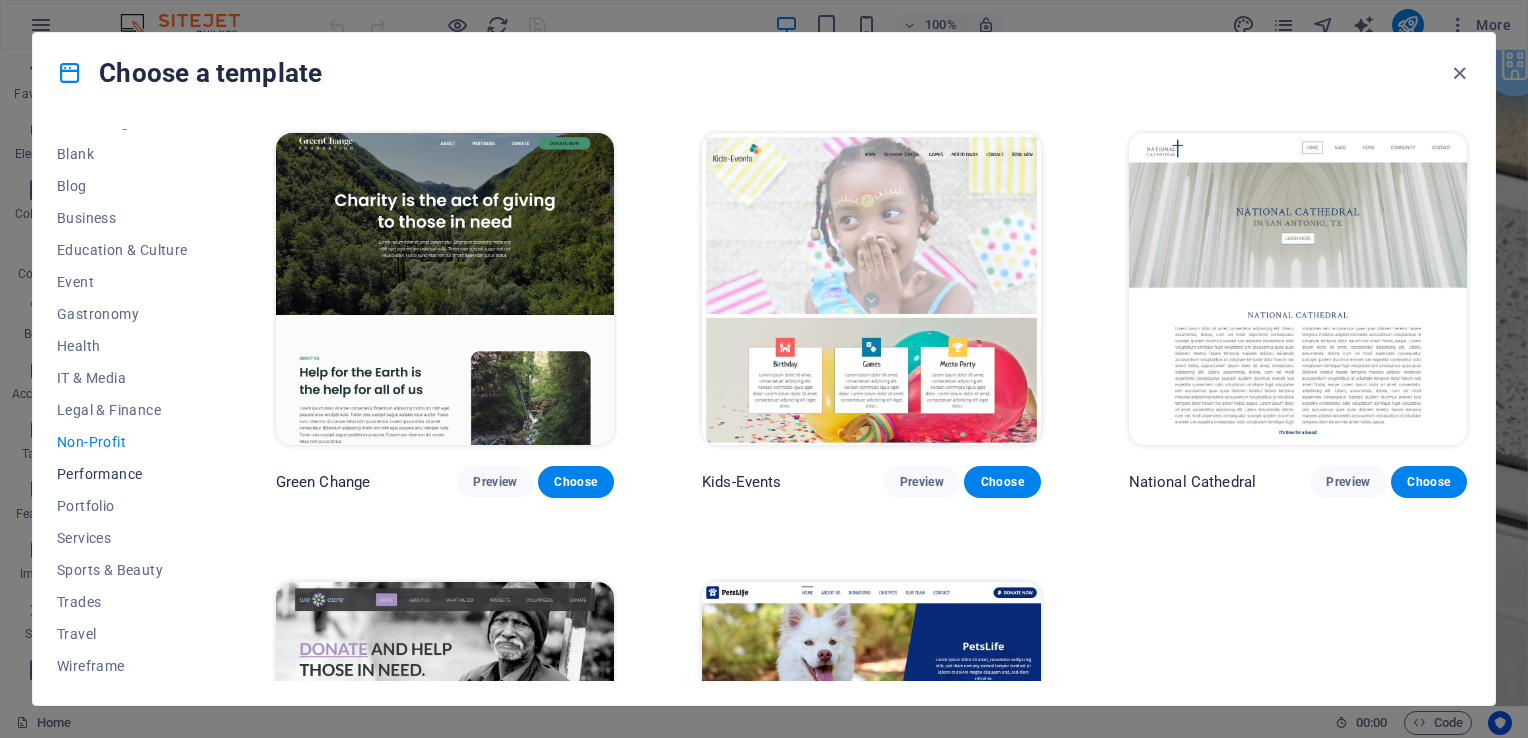 click on "Performance" at bounding box center (122, 474) 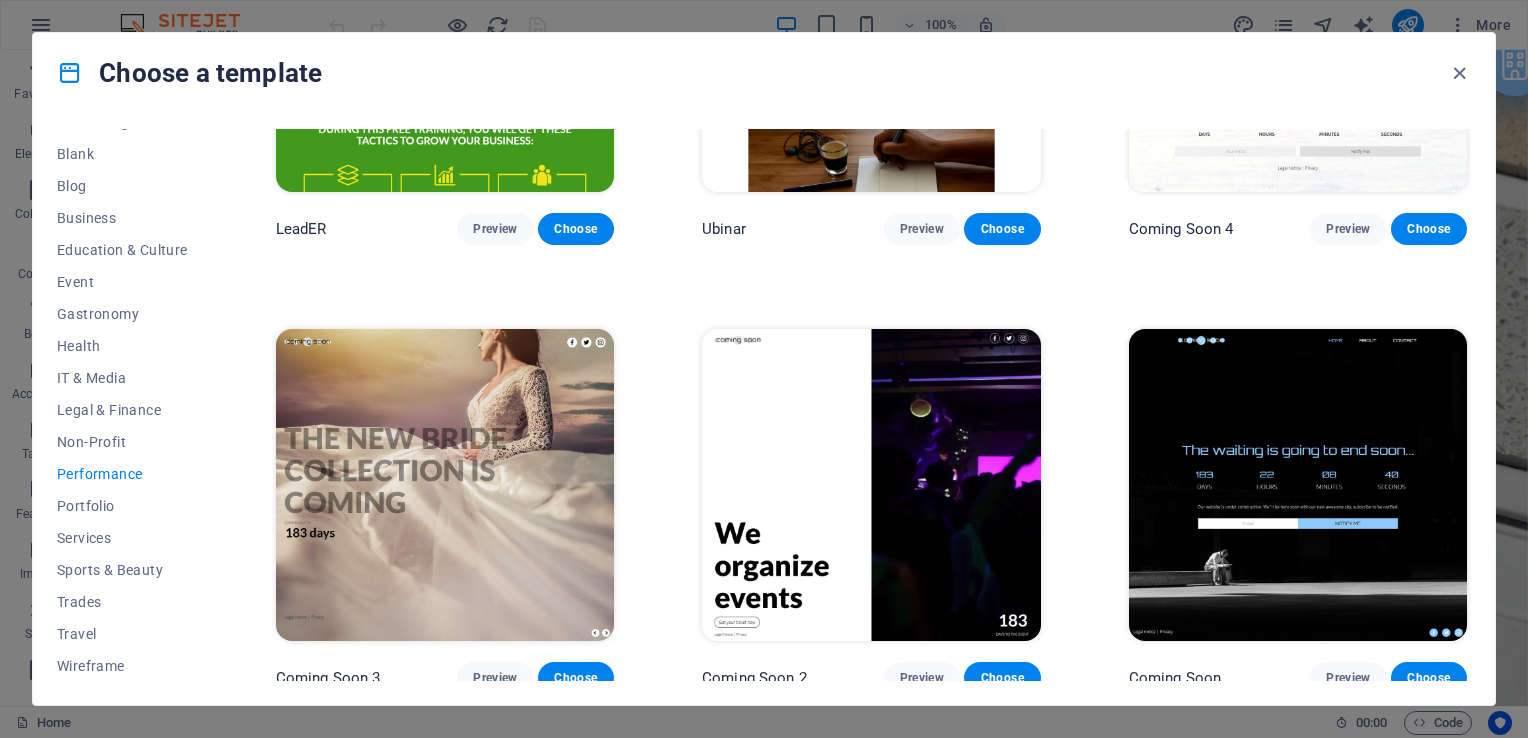 scroll, scrollTop: 1948, scrollLeft: 0, axis: vertical 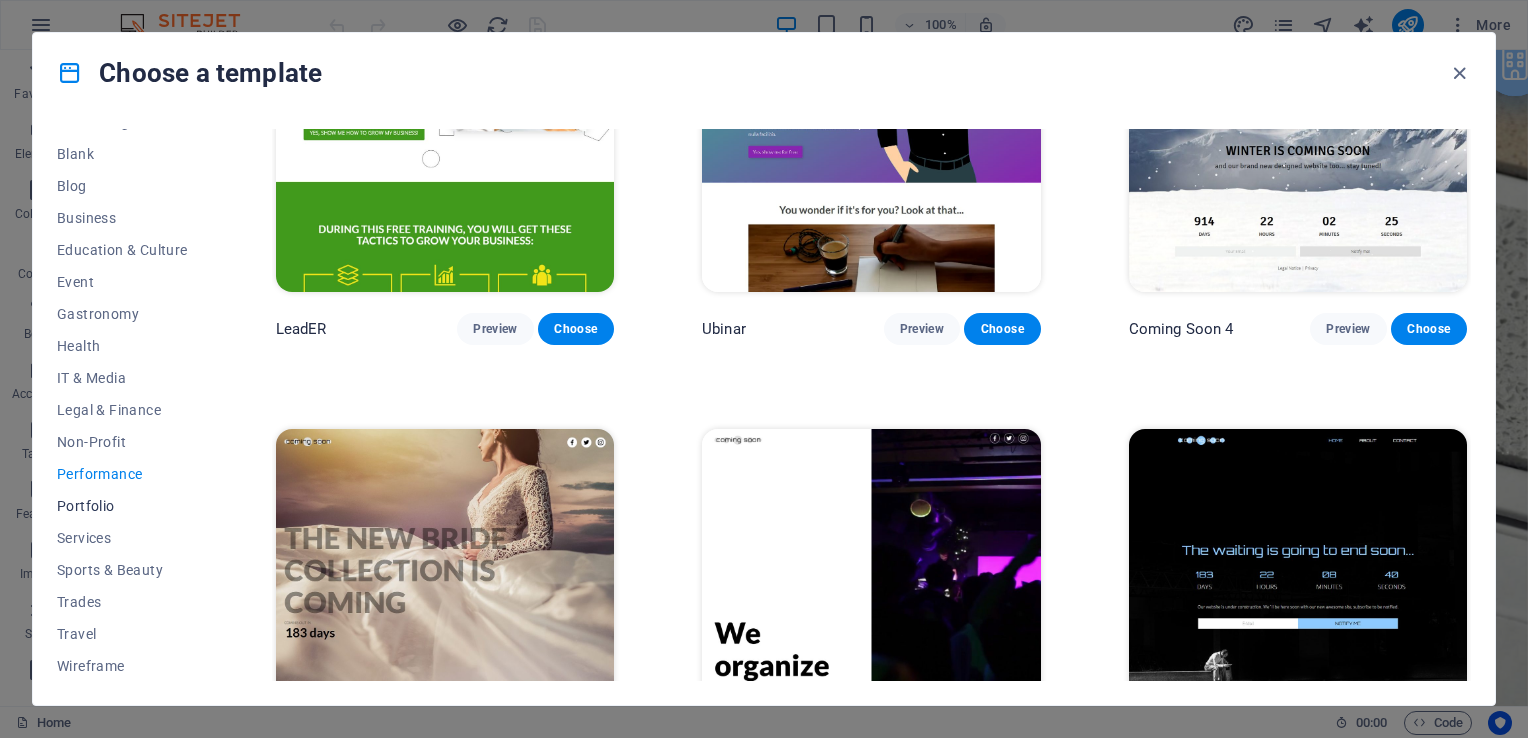 click on "Portfolio" at bounding box center (122, 506) 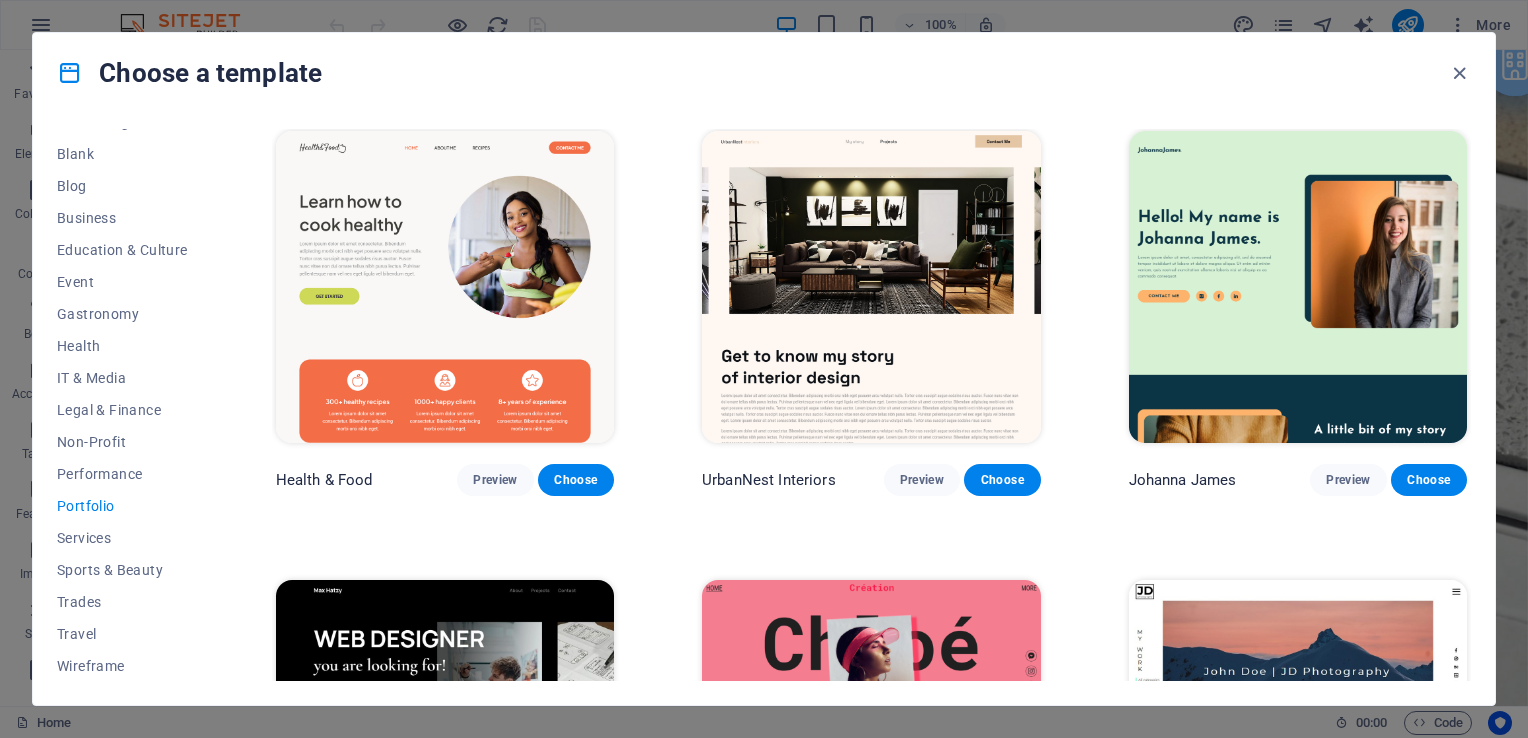 scroll, scrollTop: 0, scrollLeft: 0, axis: both 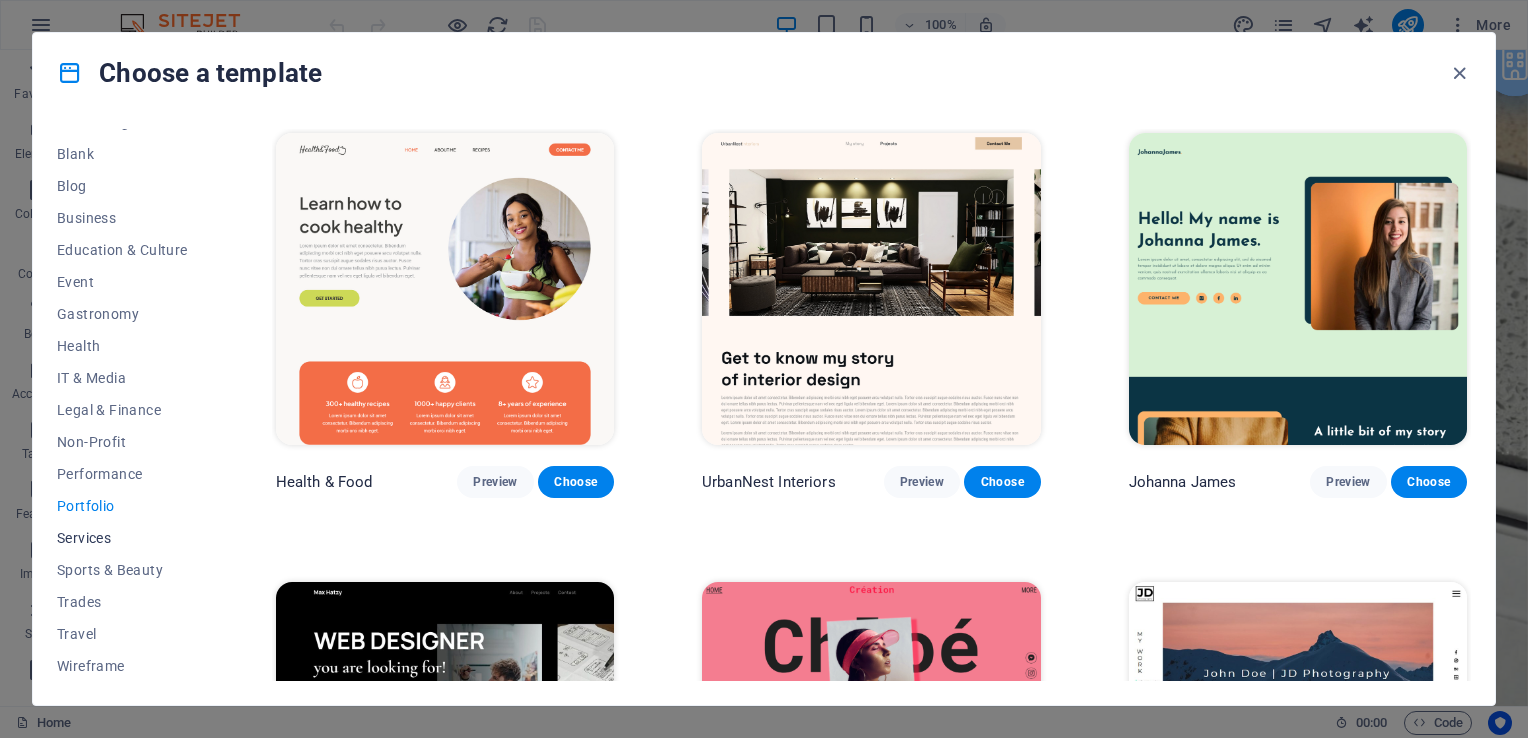 click on "Services" at bounding box center [122, 538] 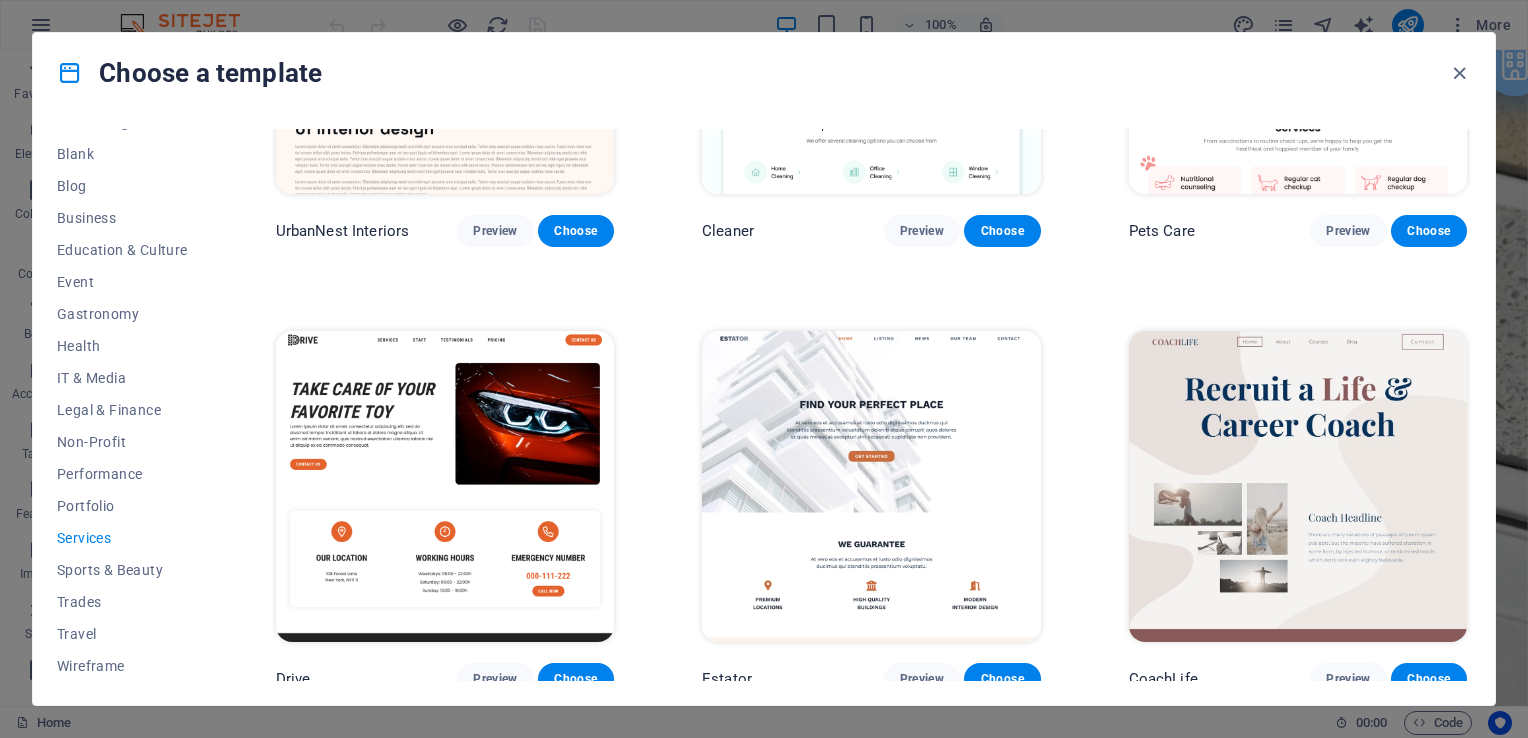 scroll, scrollTop: 800, scrollLeft: 0, axis: vertical 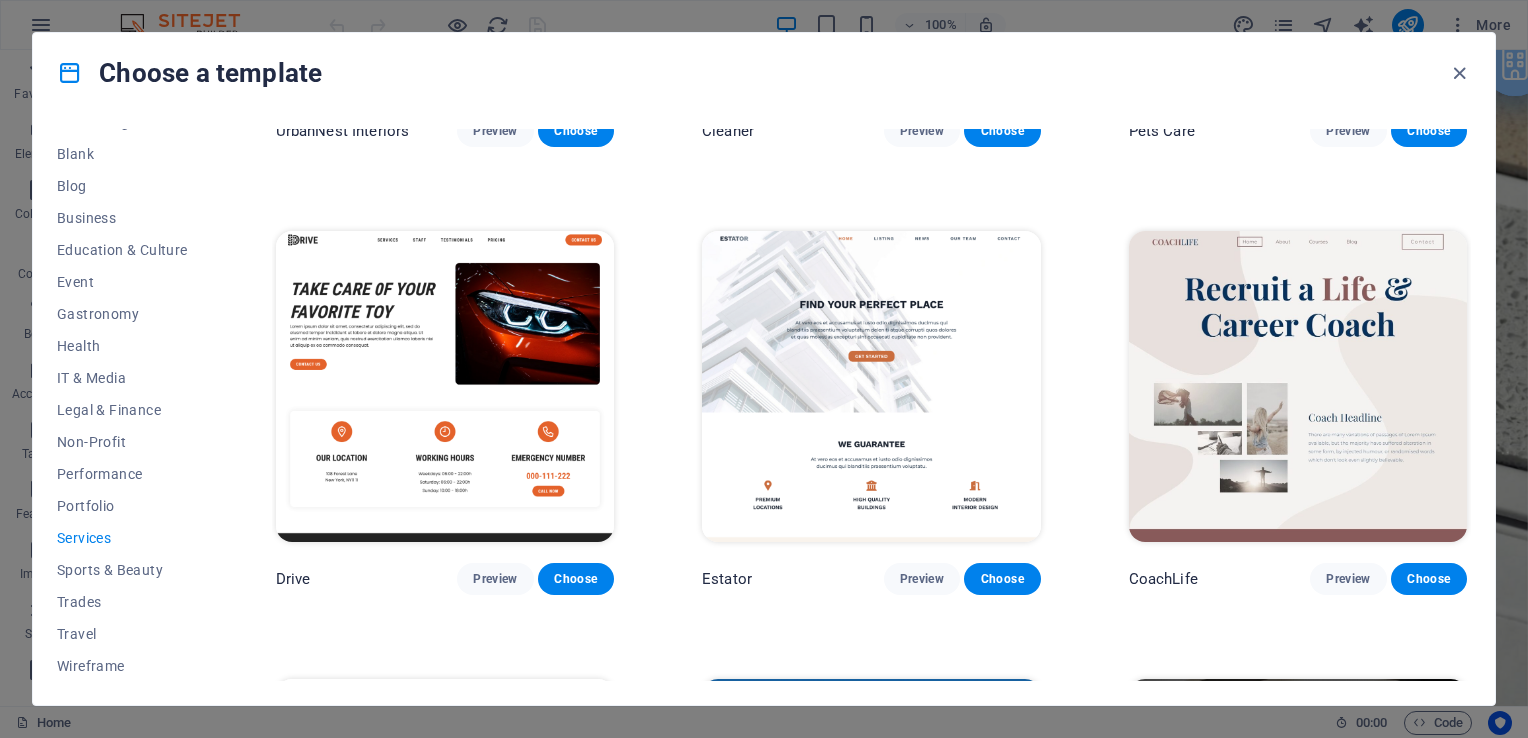click at bounding box center (871, 387) 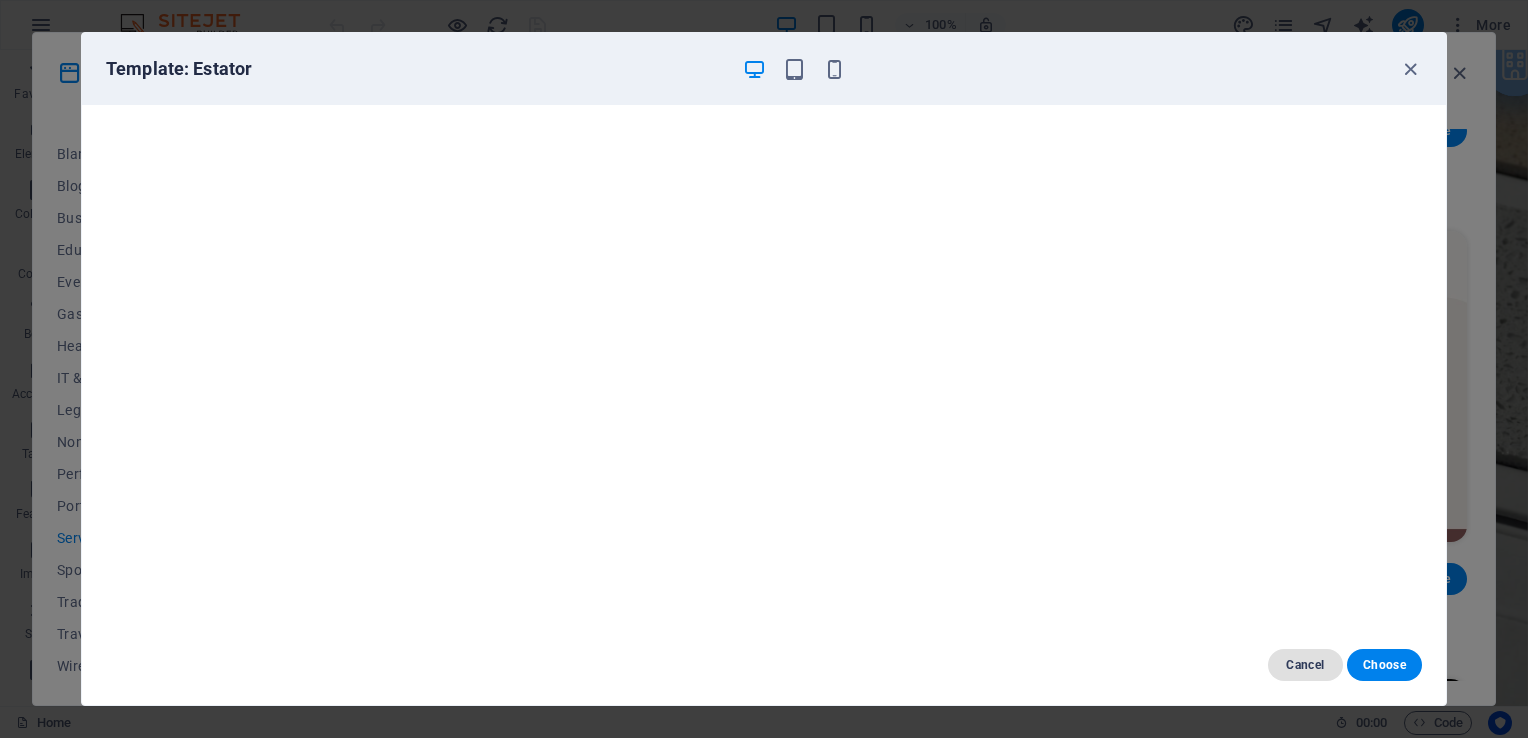 click on "Cancel" at bounding box center (1305, 665) 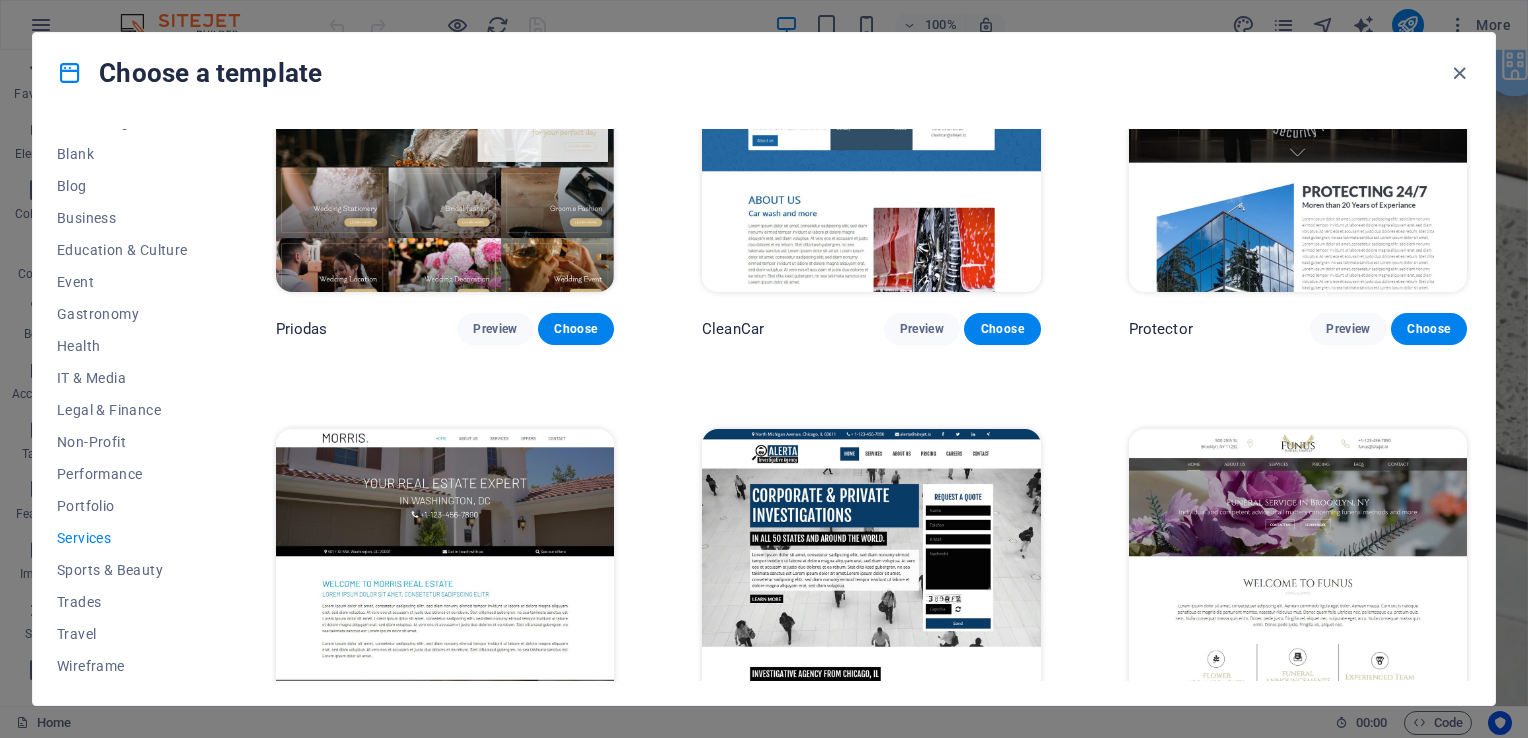 scroll, scrollTop: 1500, scrollLeft: 0, axis: vertical 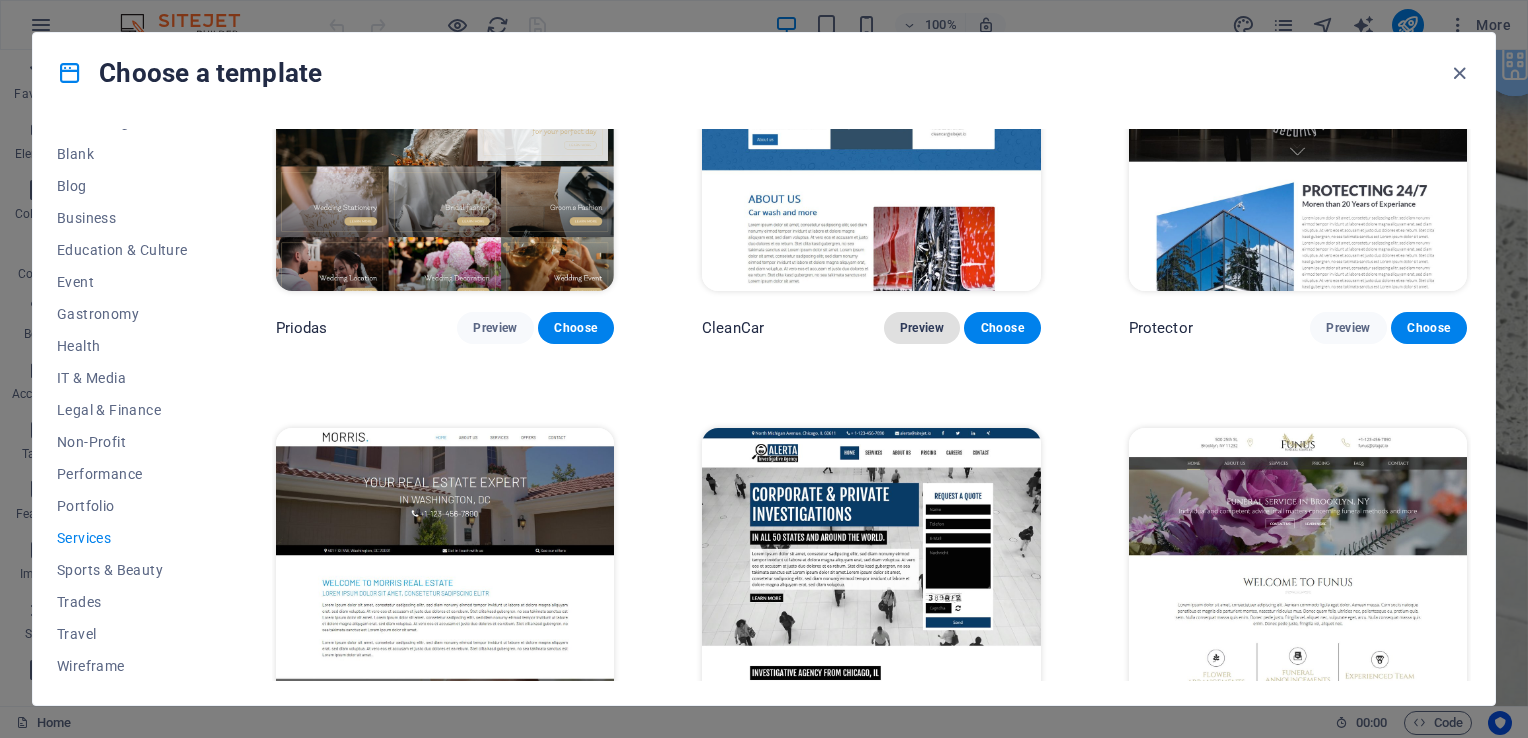 click on "Preview" at bounding box center [922, 328] 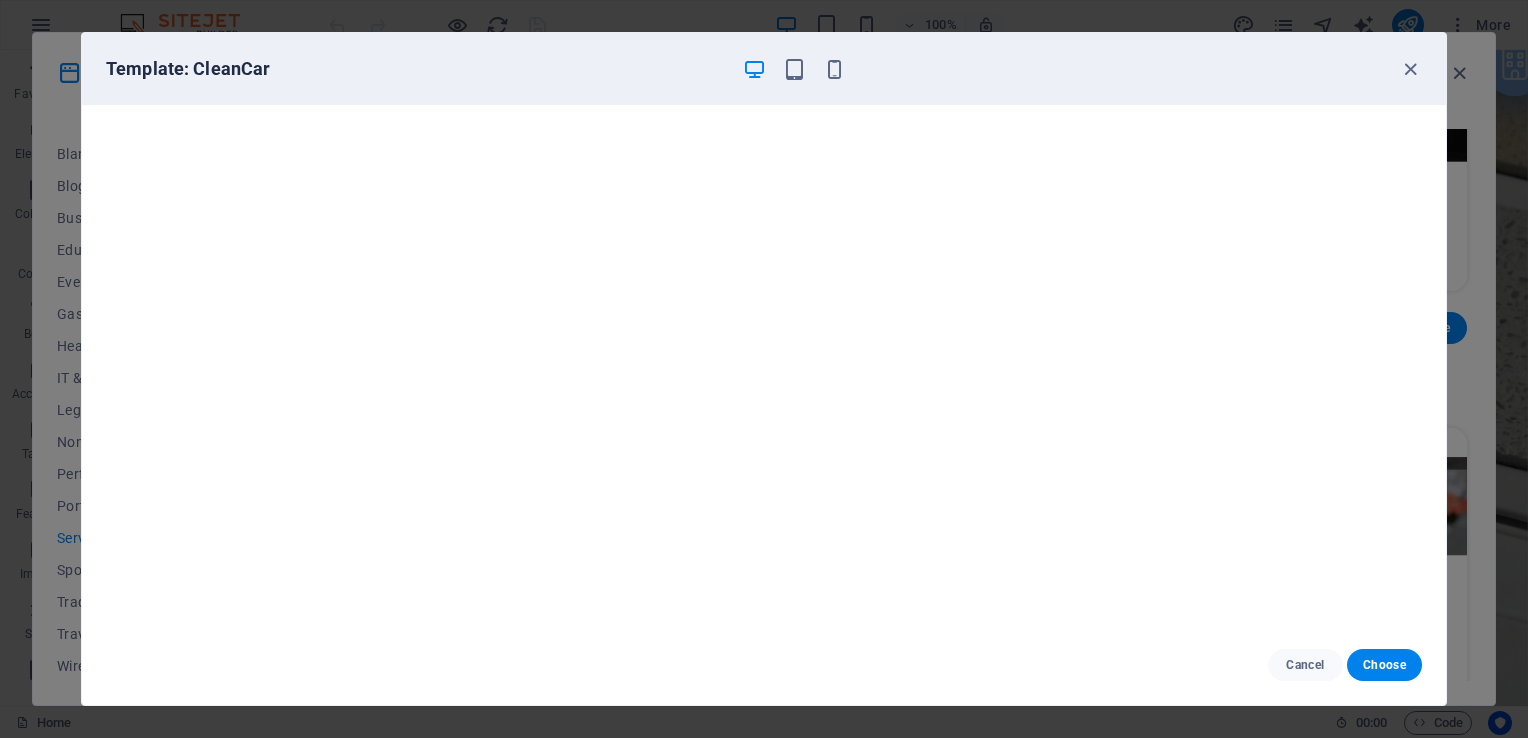scroll, scrollTop: 5, scrollLeft: 0, axis: vertical 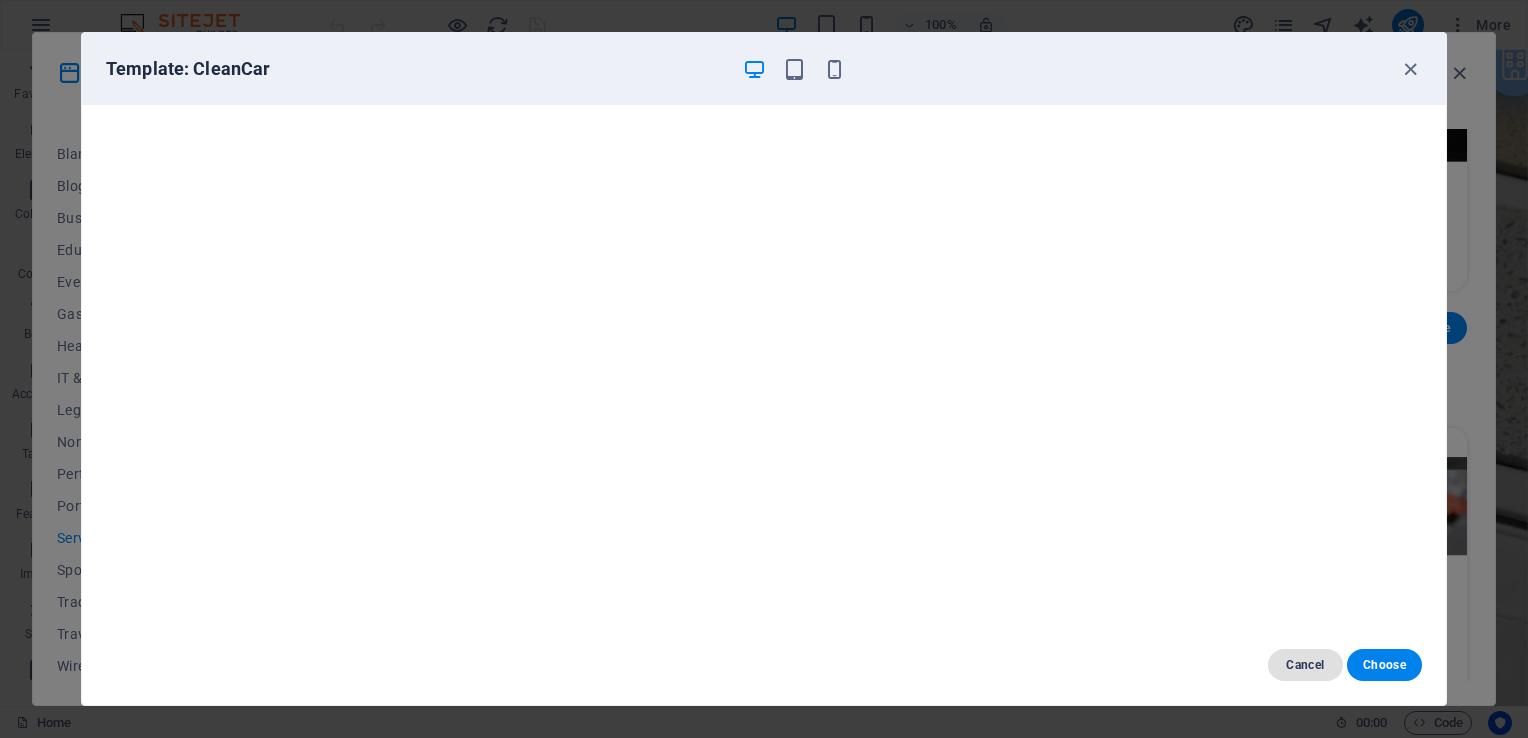 click on "Cancel" at bounding box center (1305, 665) 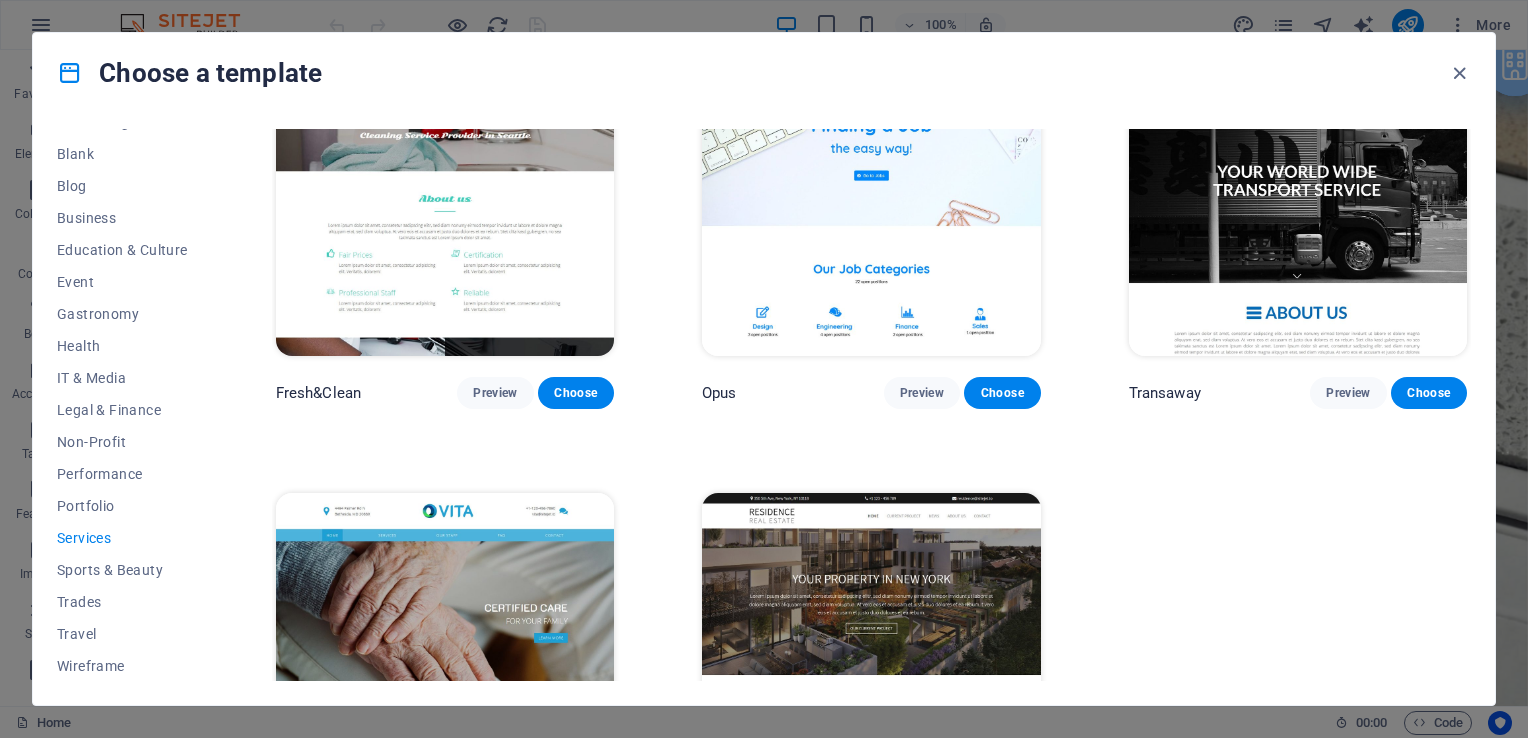scroll, scrollTop: 2395, scrollLeft: 0, axis: vertical 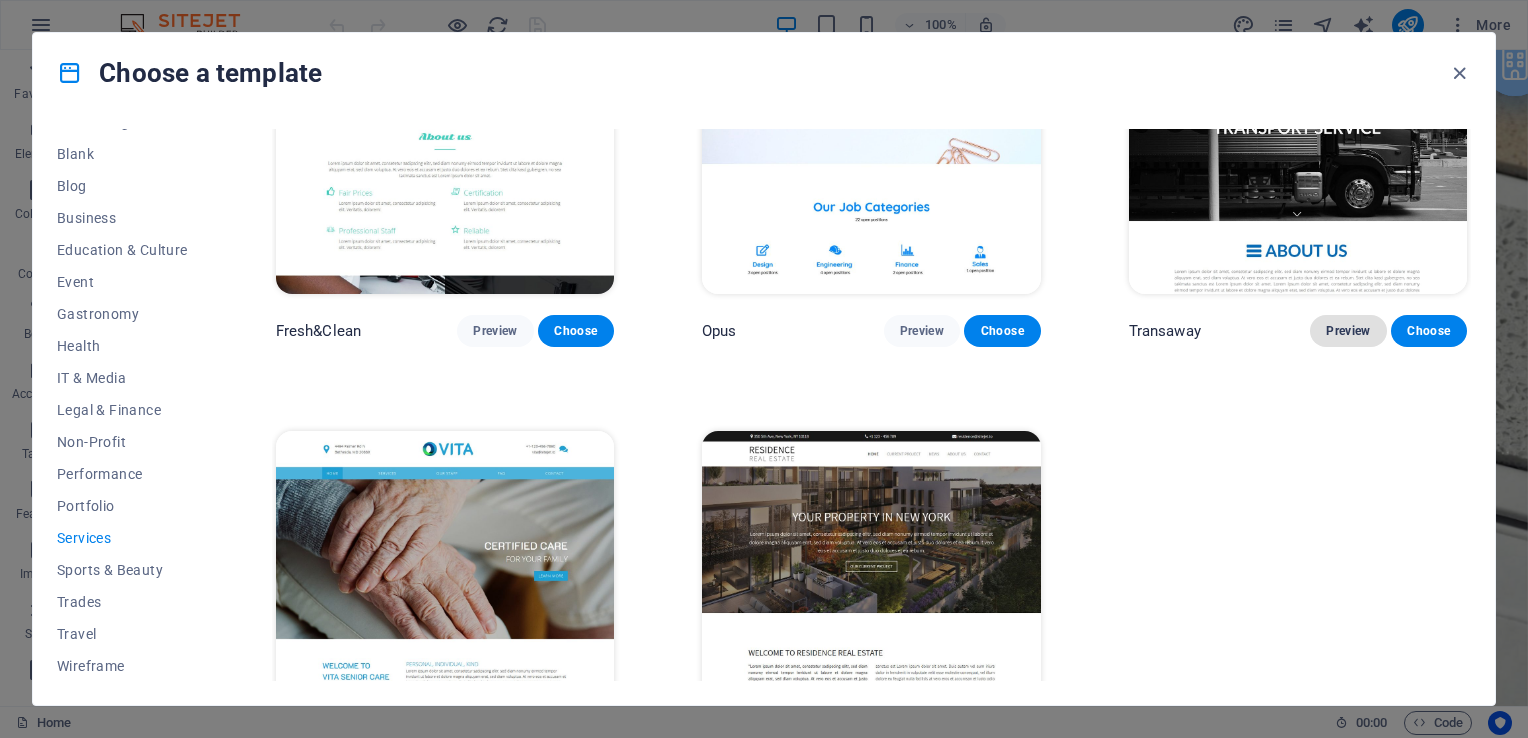 click on "Preview" at bounding box center (1348, 331) 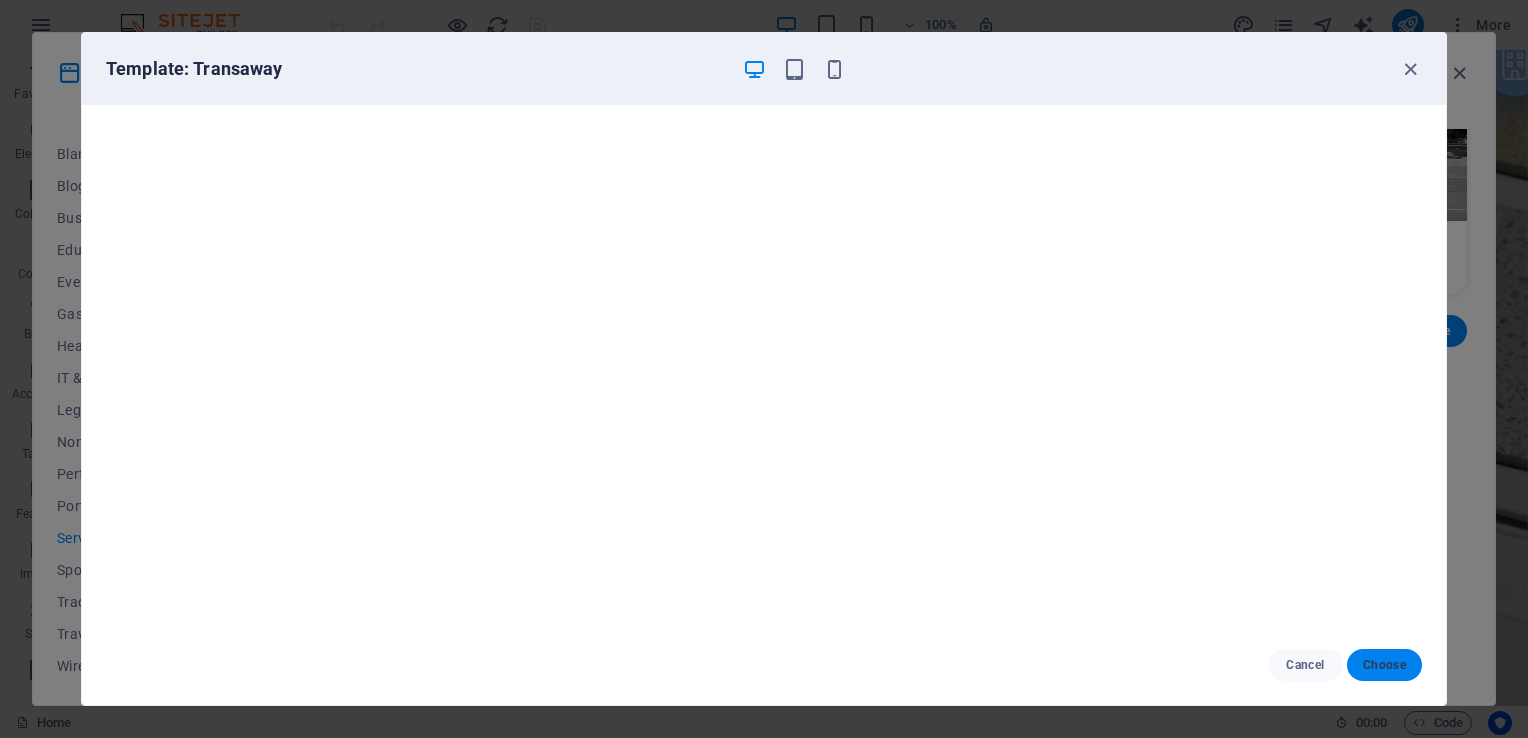 click on "Choose" at bounding box center (1384, 665) 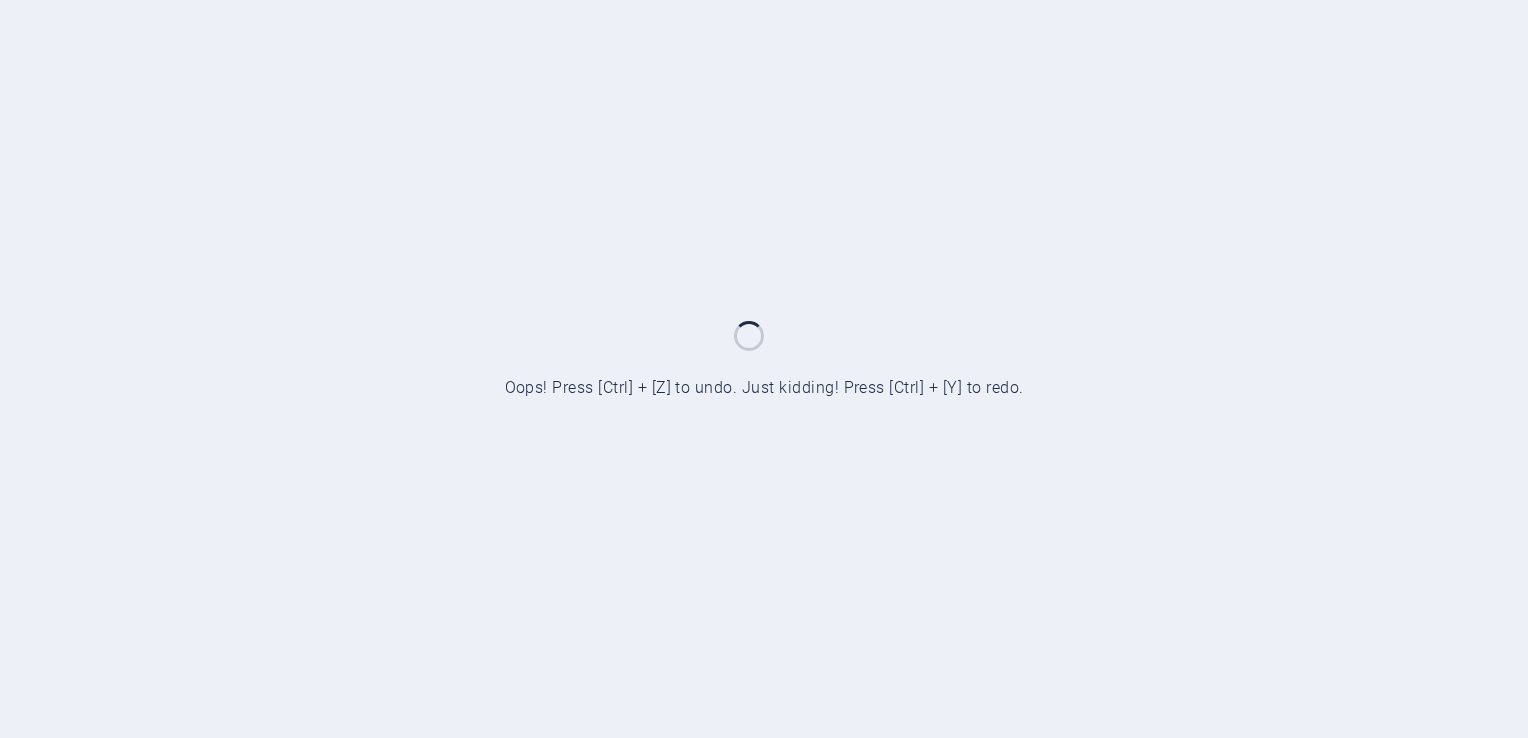scroll, scrollTop: 0, scrollLeft: 0, axis: both 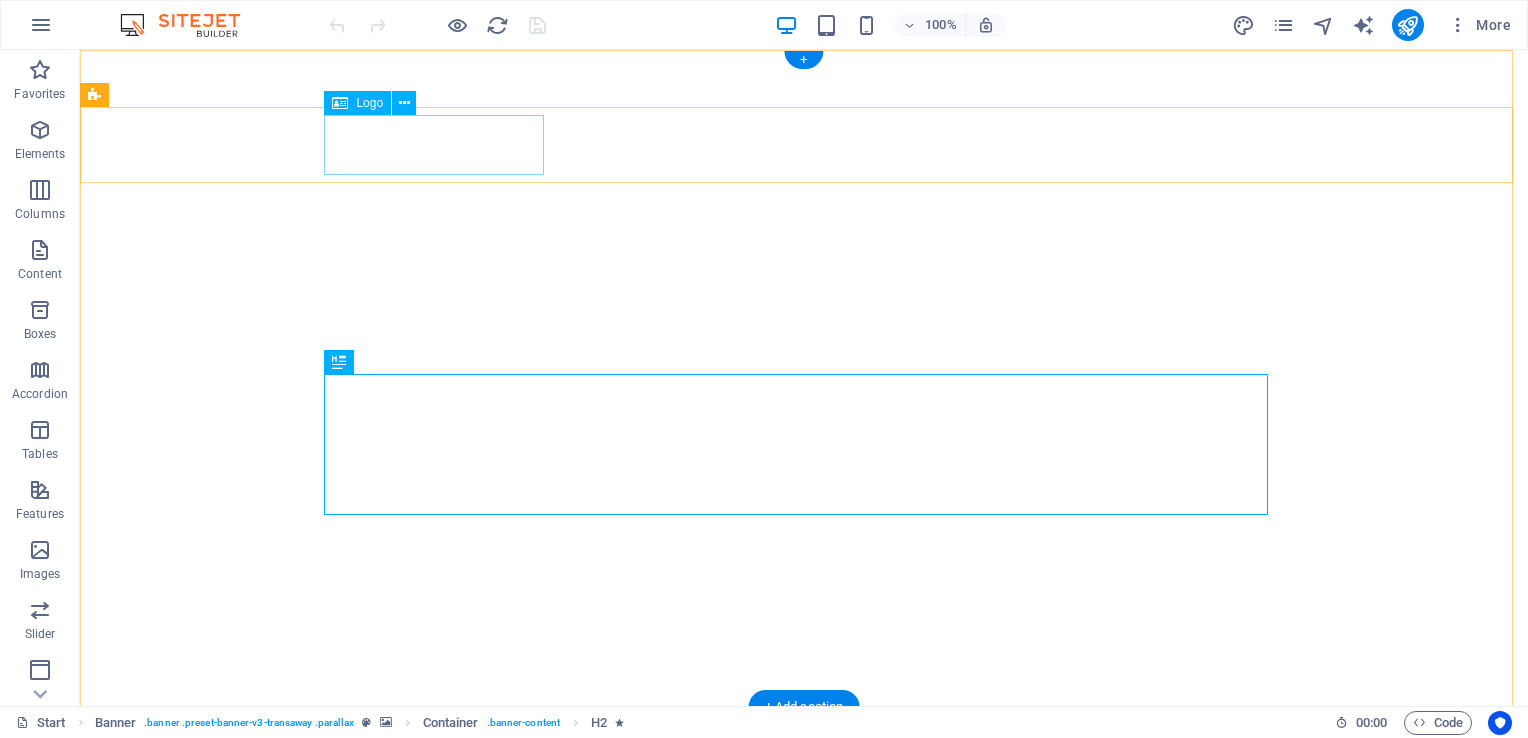 click at bounding box center (804, 989) 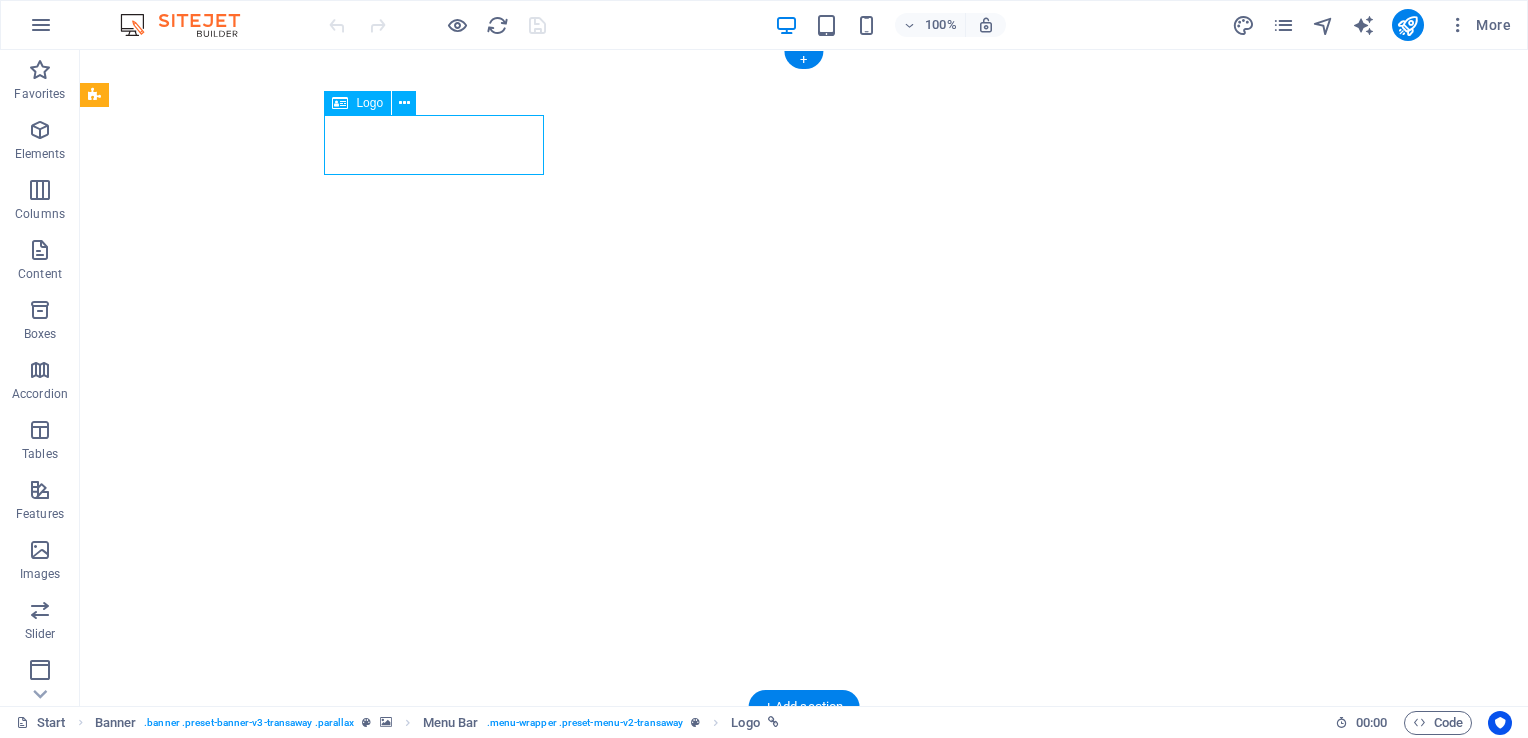 click at bounding box center (804, 989) 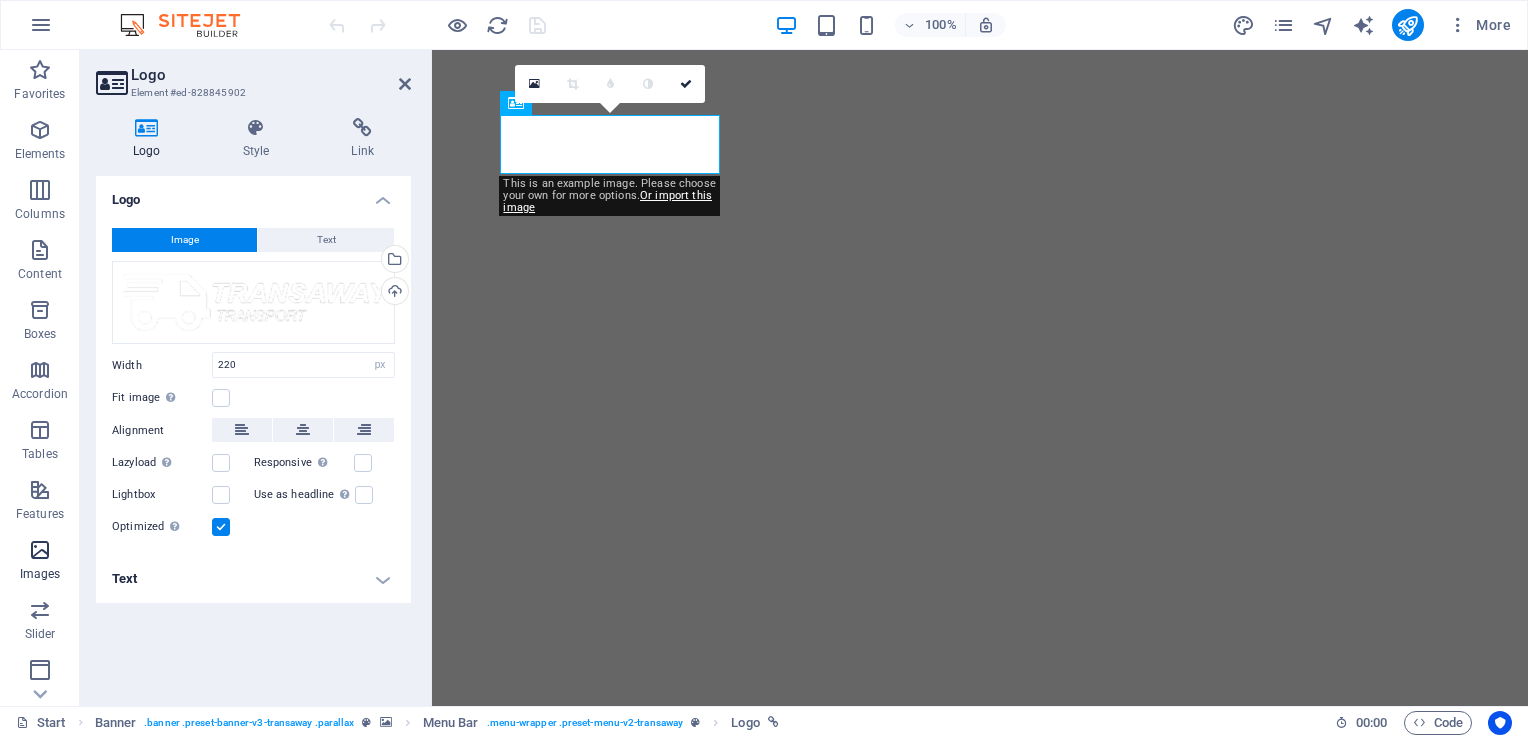 click at bounding box center (40, 550) 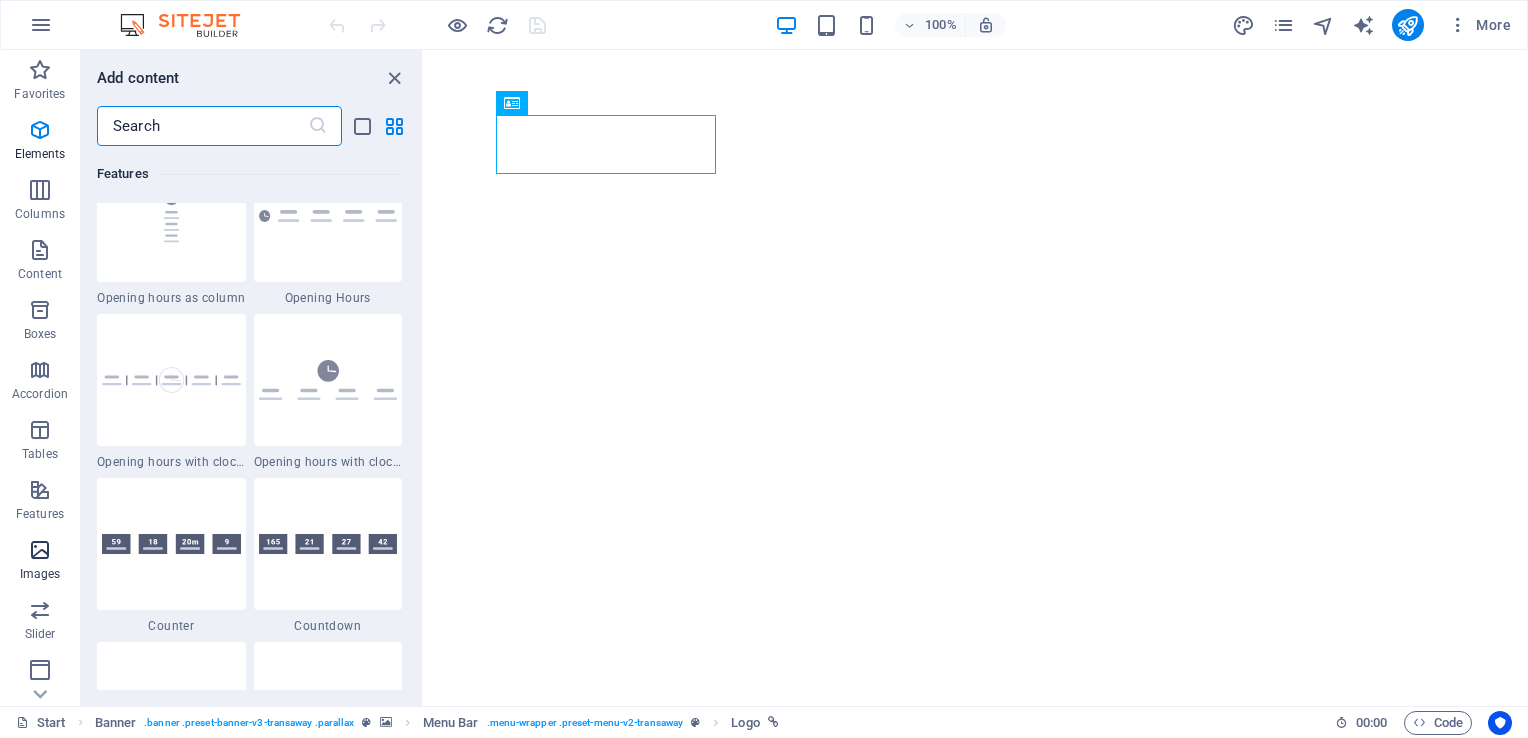 scroll, scrollTop: 10140, scrollLeft: 0, axis: vertical 